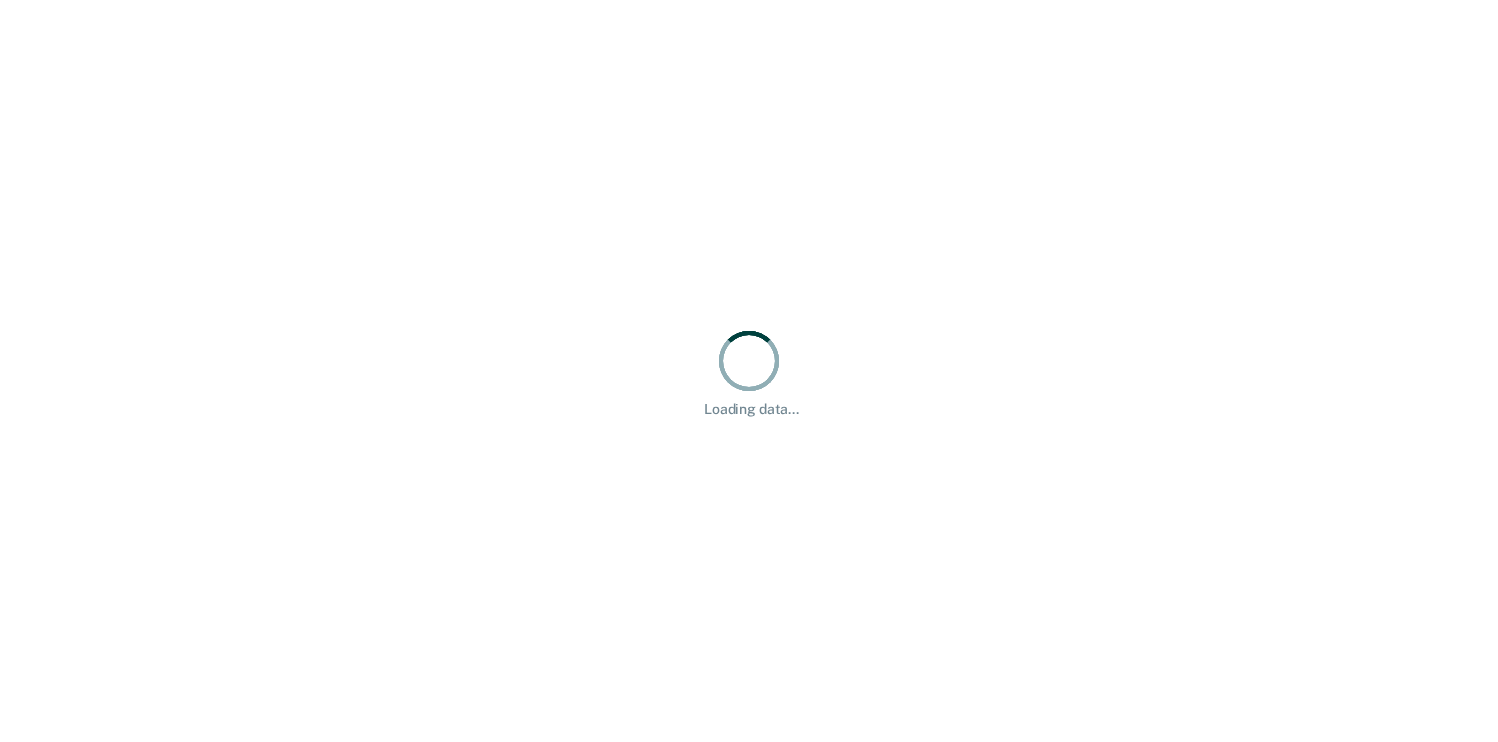 scroll, scrollTop: 0, scrollLeft: 0, axis: both 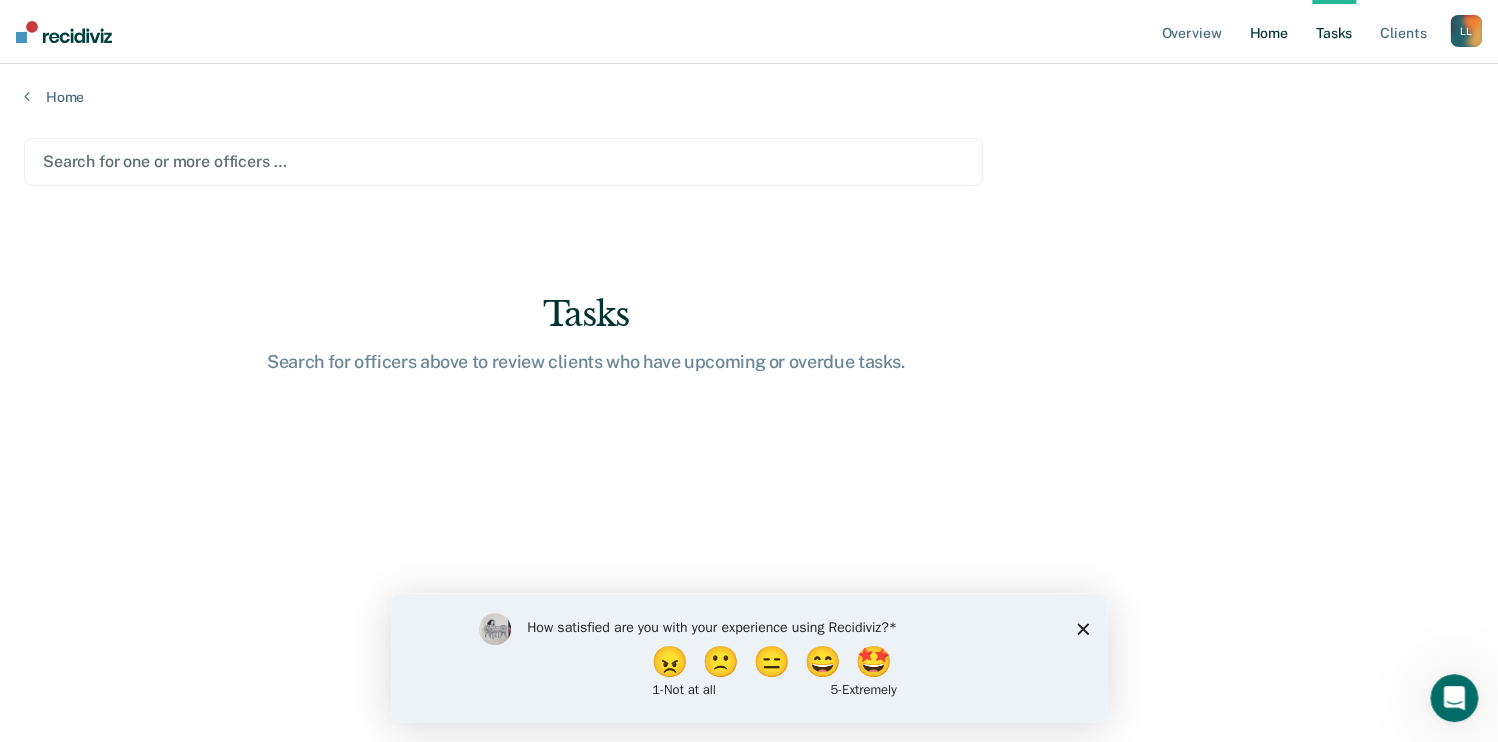 click on "Home" at bounding box center [1268, 32] 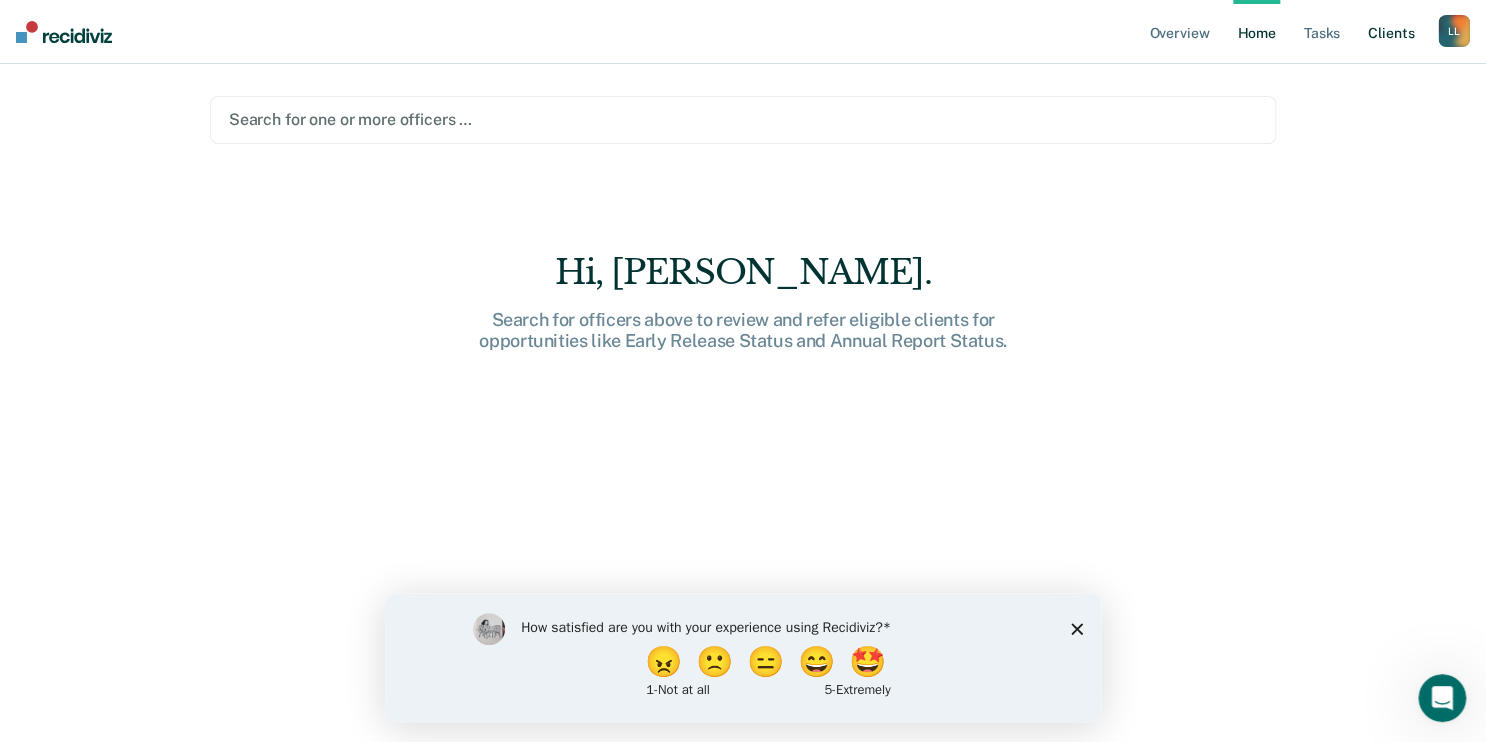 click on "Client s" at bounding box center (1391, 32) 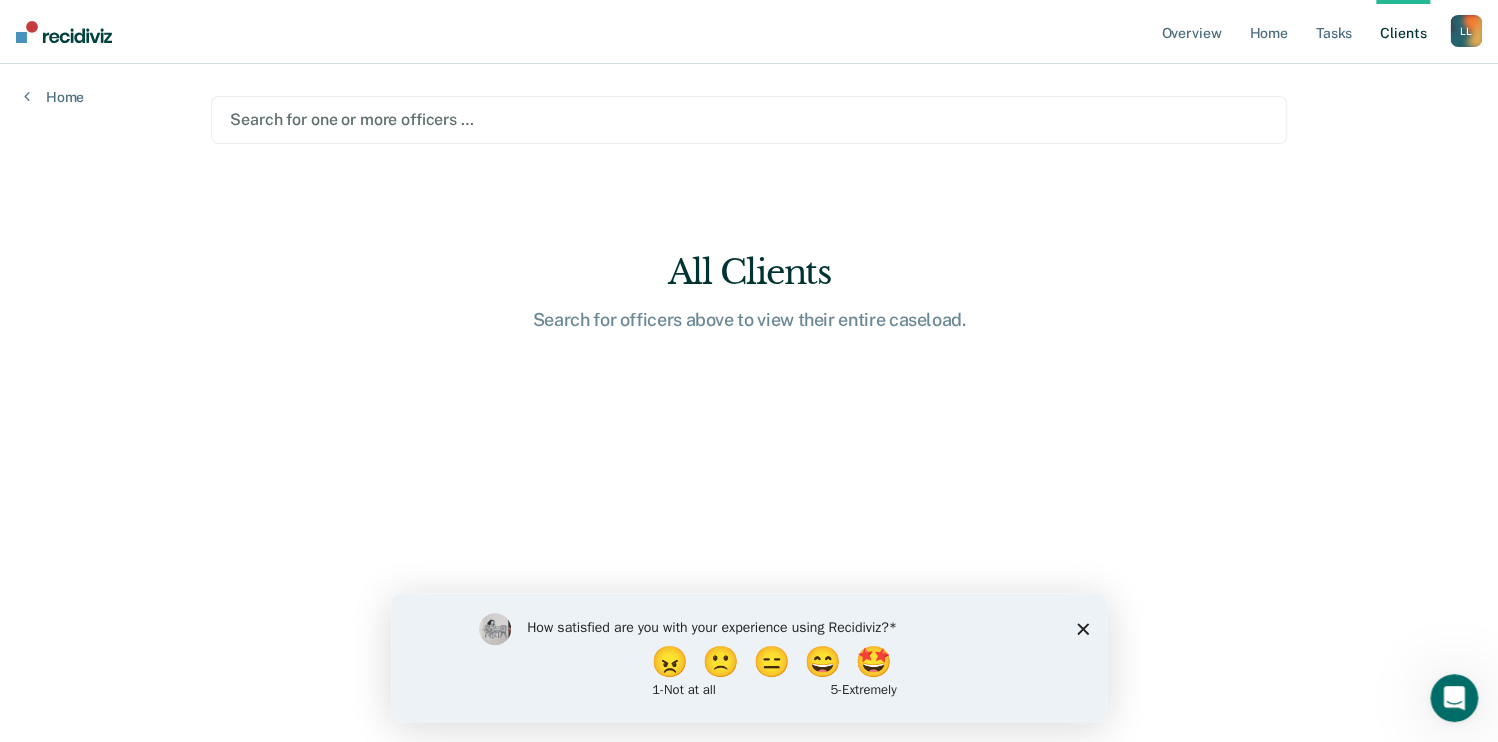 click at bounding box center (749, 119) 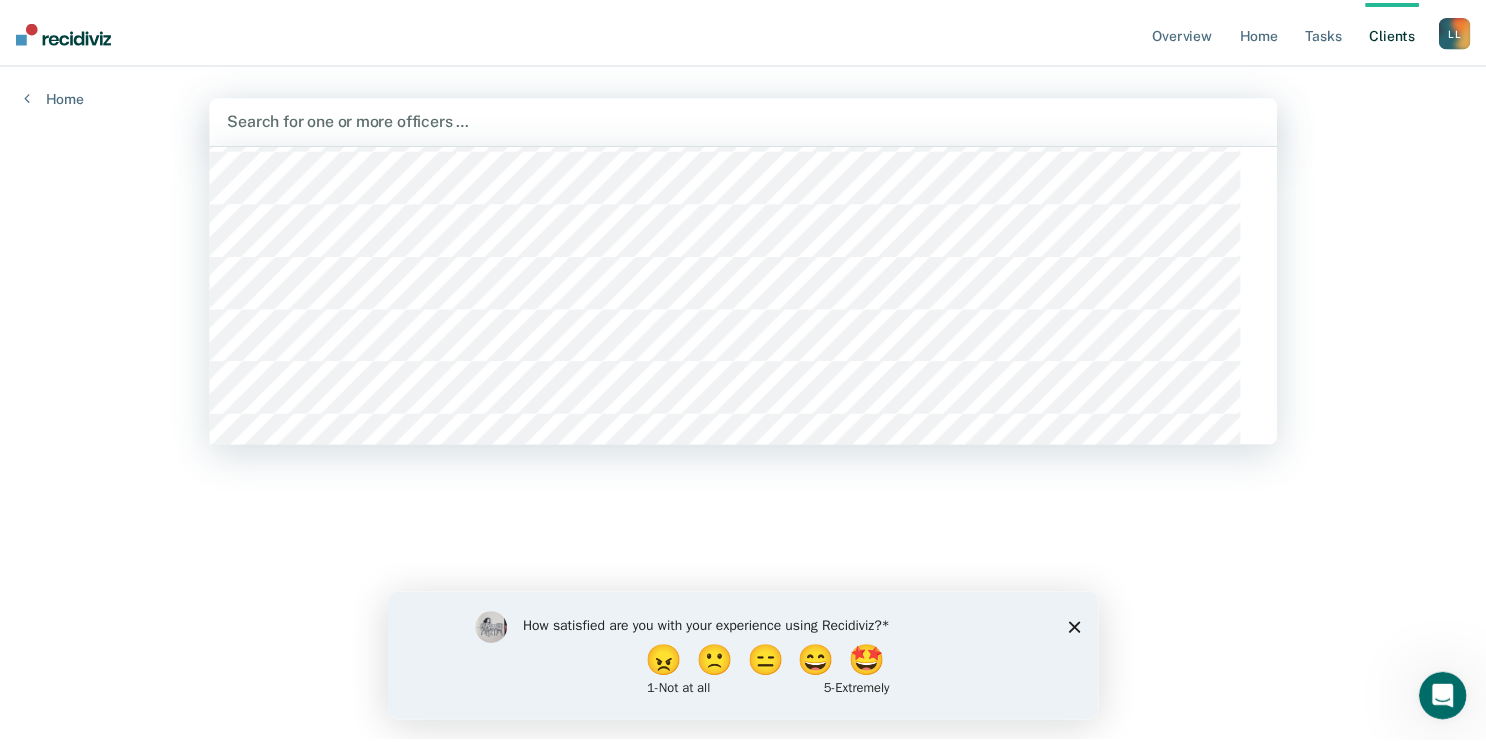scroll, scrollTop: 4800, scrollLeft: 0, axis: vertical 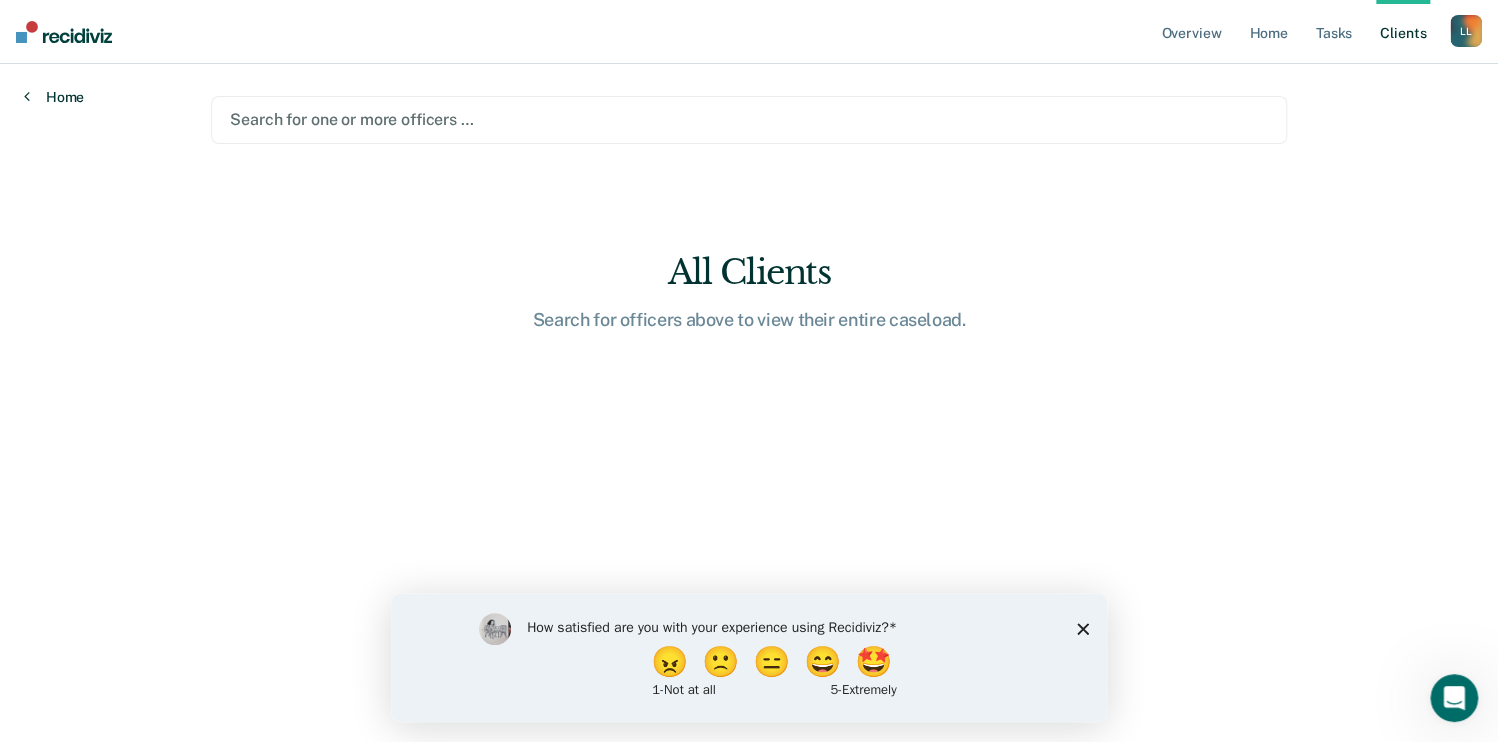 click at bounding box center (27, 96) 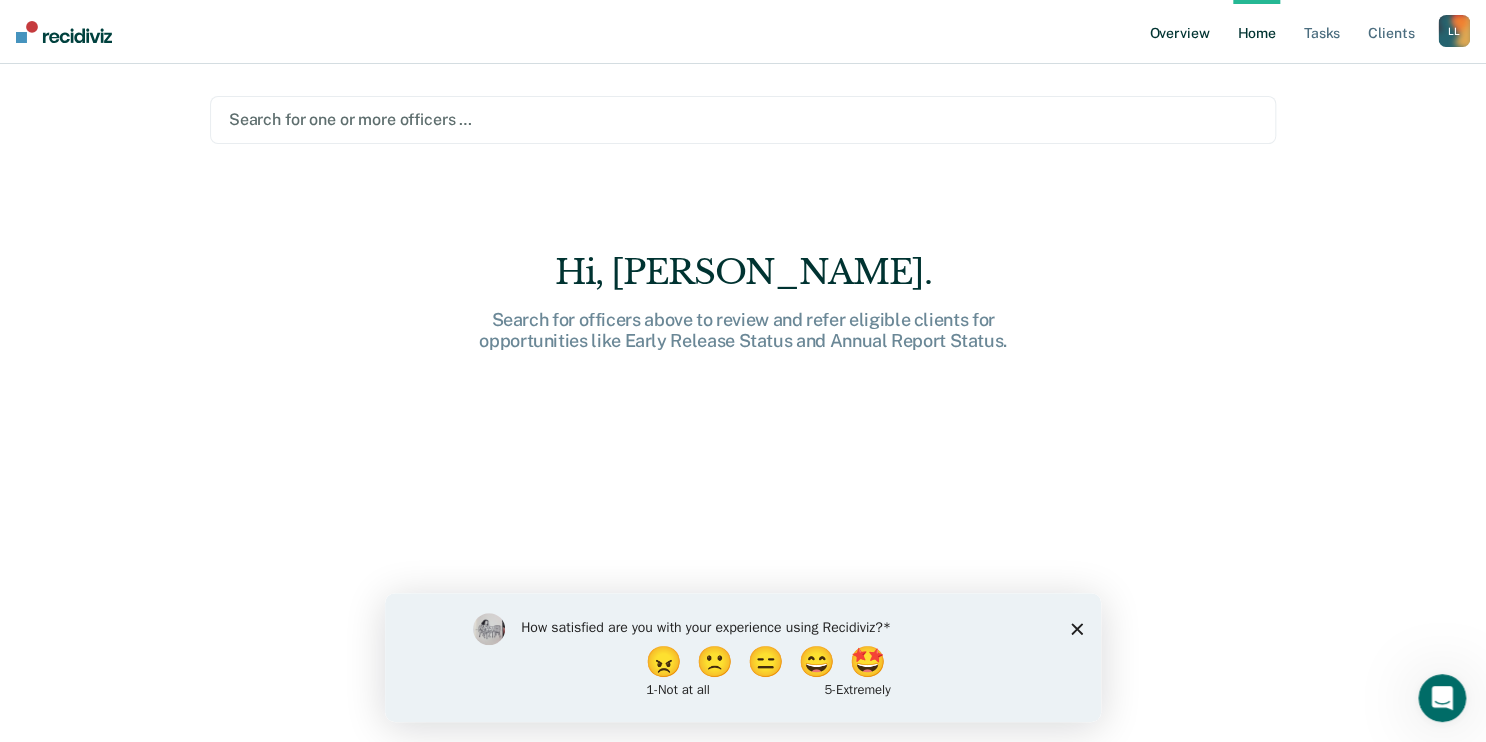 click on "Overview" at bounding box center (1179, 32) 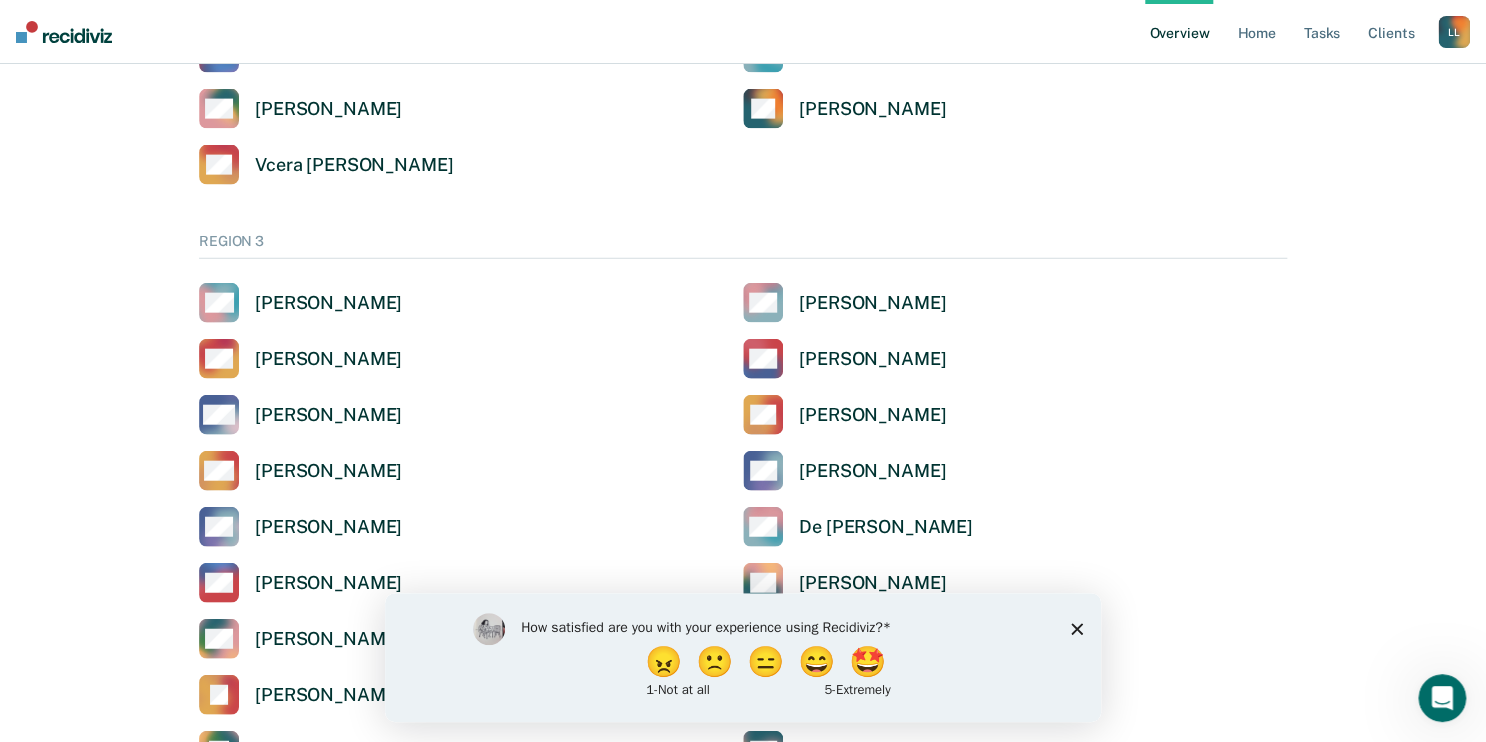 scroll, scrollTop: 2160, scrollLeft: 0, axis: vertical 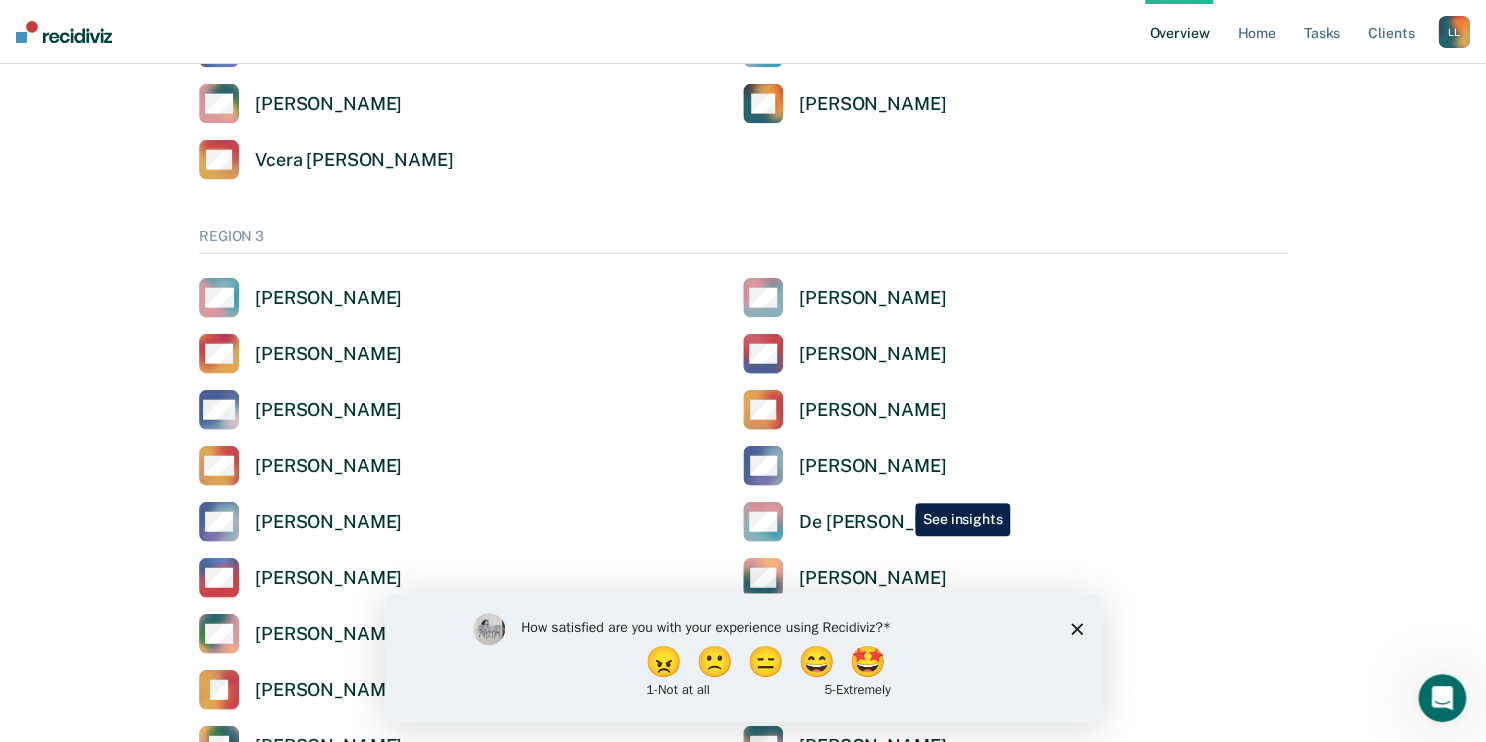 click on "[PERSON_NAME]" at bounding box center (872, -400) 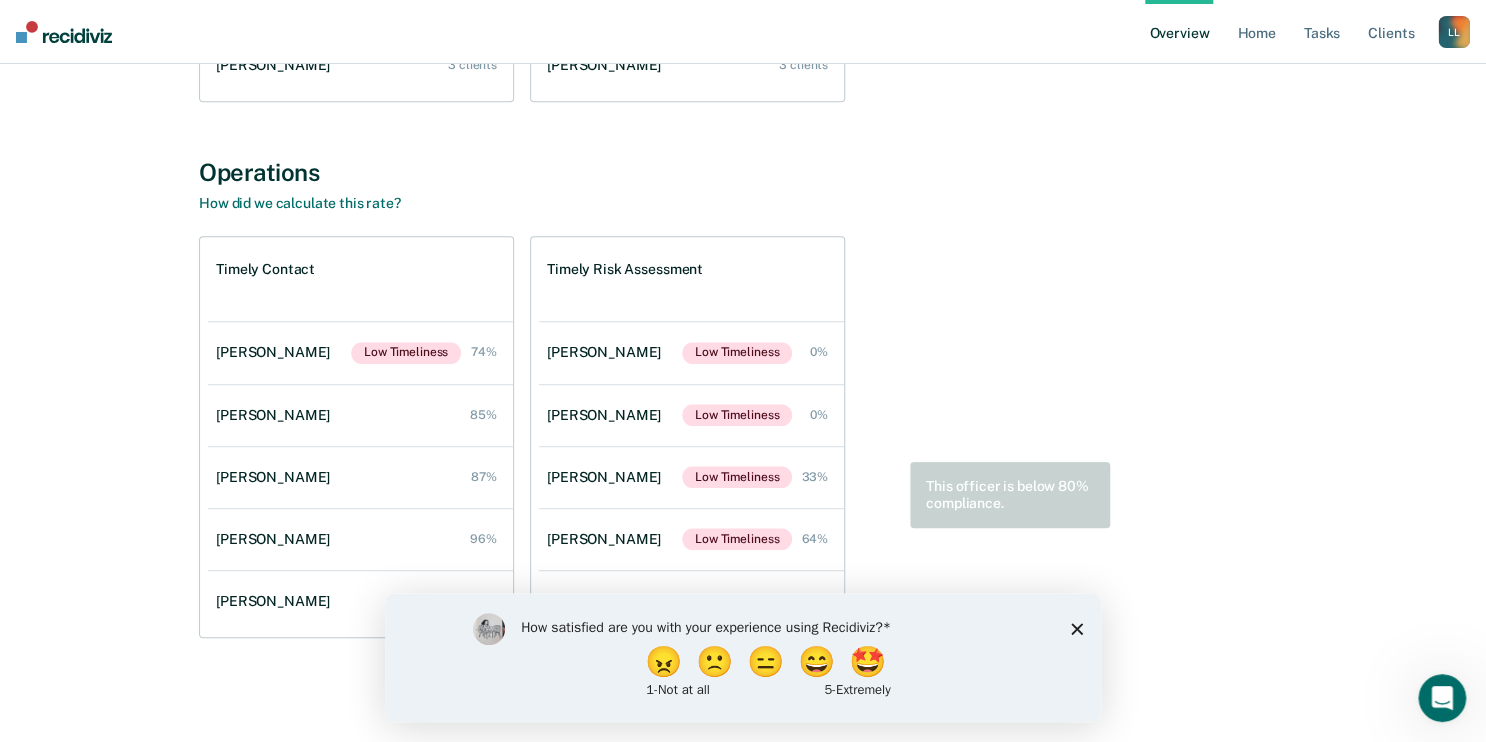 scroll, scrollTop: 1012, scrollLeft: 0, axis: vertical 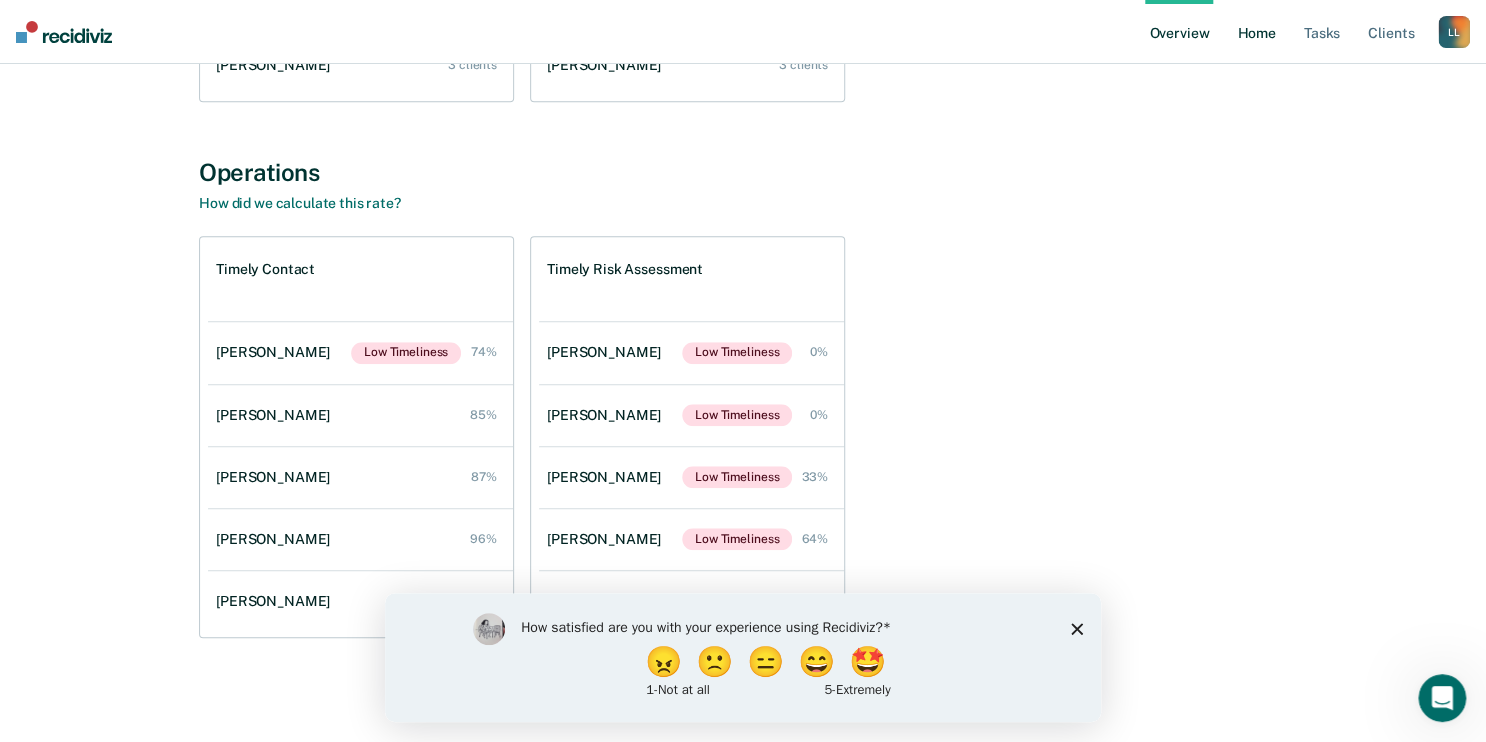 click on "Home" at bounding box center [1256, 32] 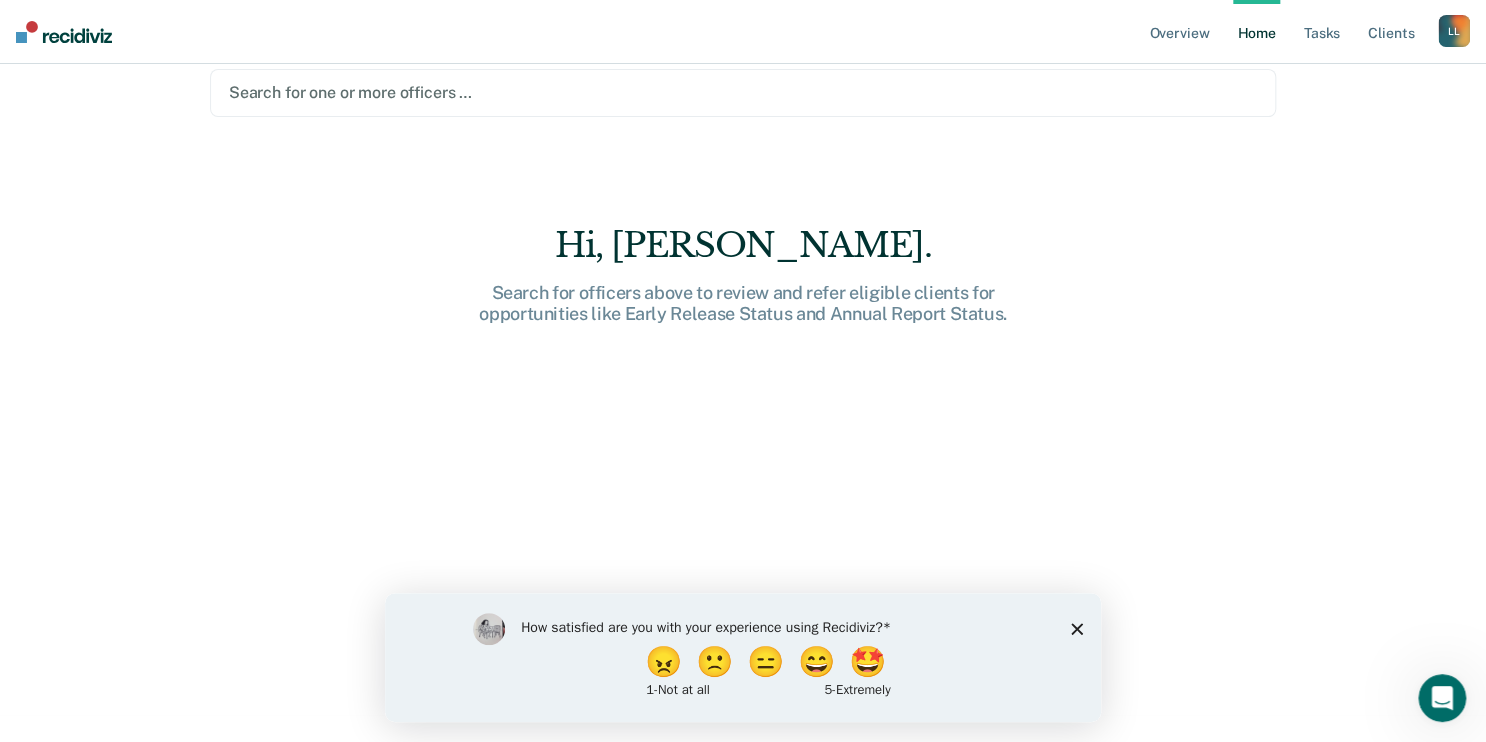 scroll, scrollTop: 42, scrollLeft: 0, axis: vertical 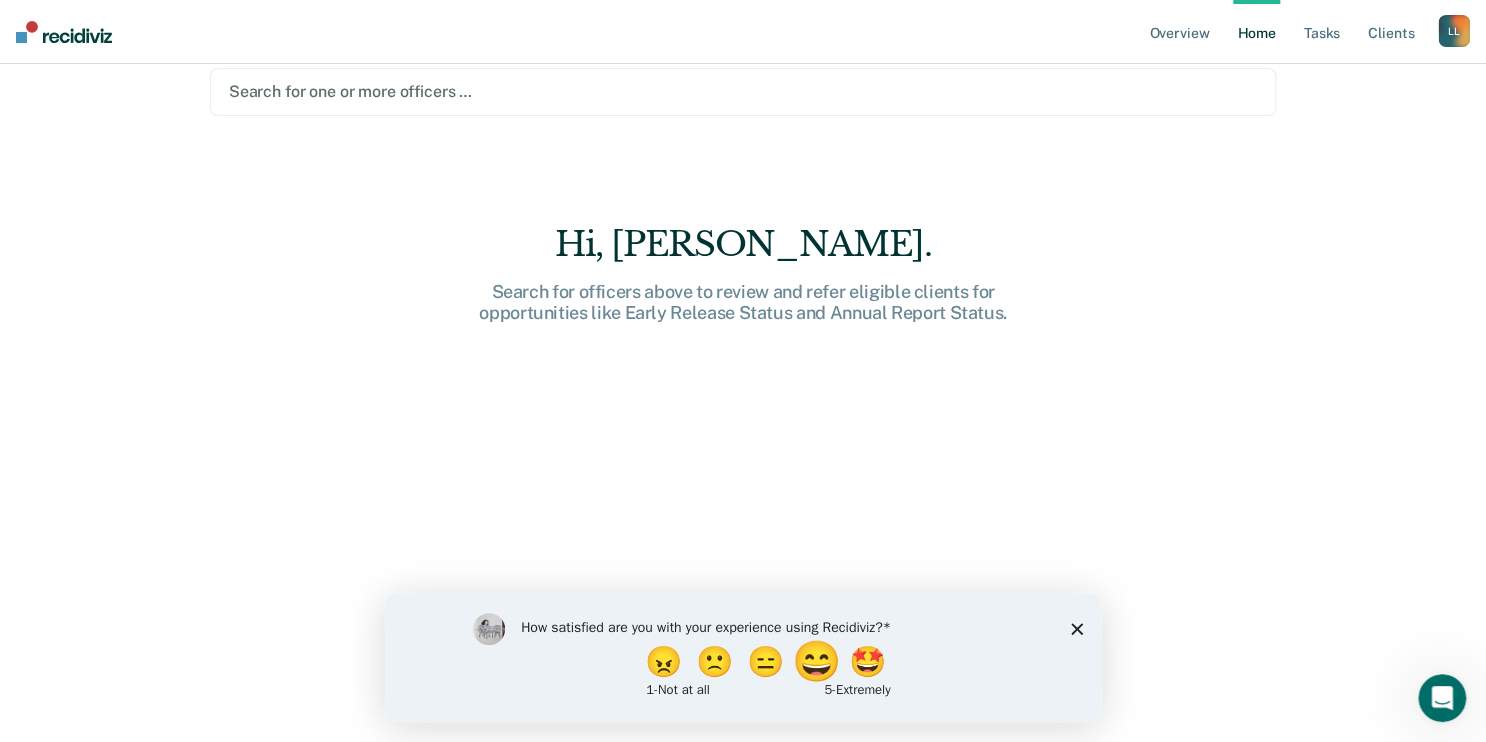 click on "😄" at bounding box center (818, 661) 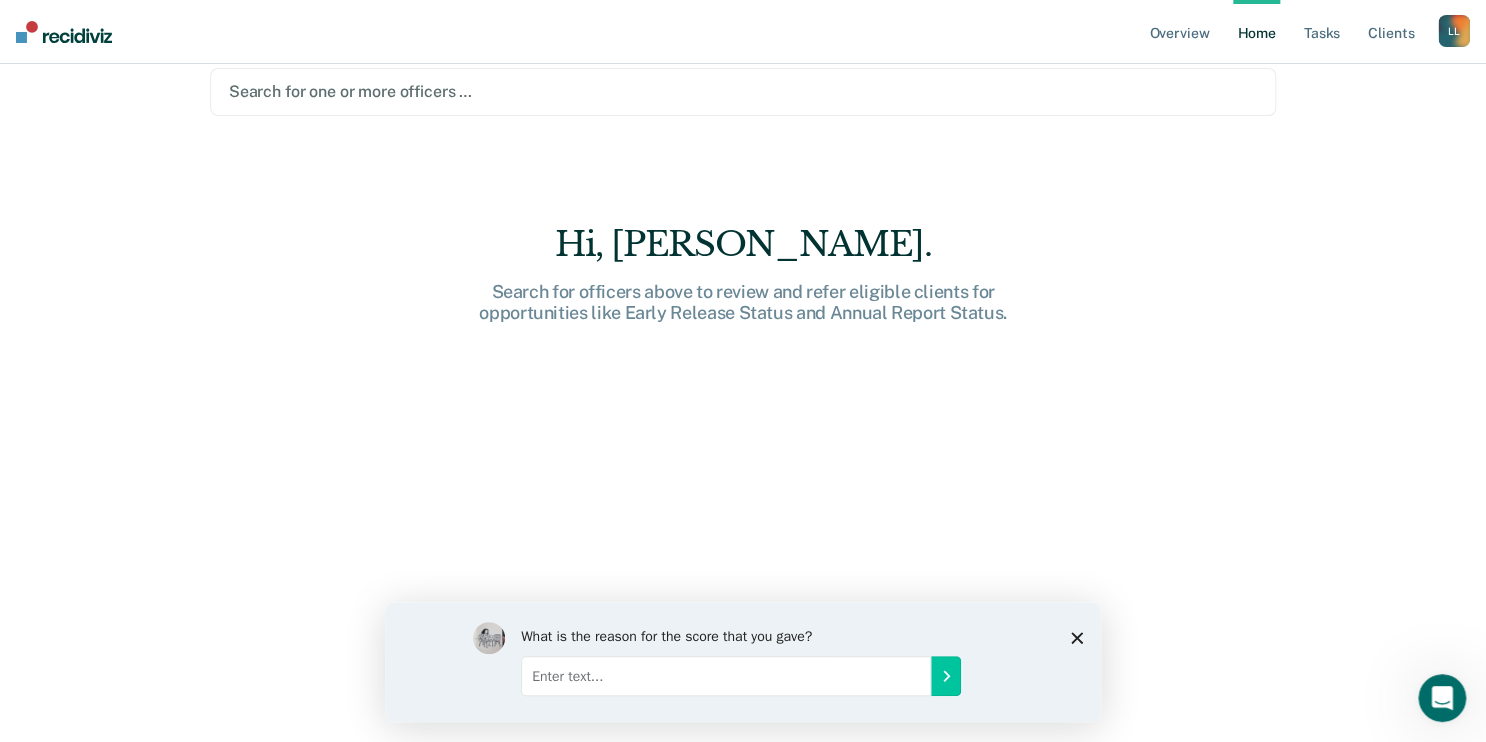 click 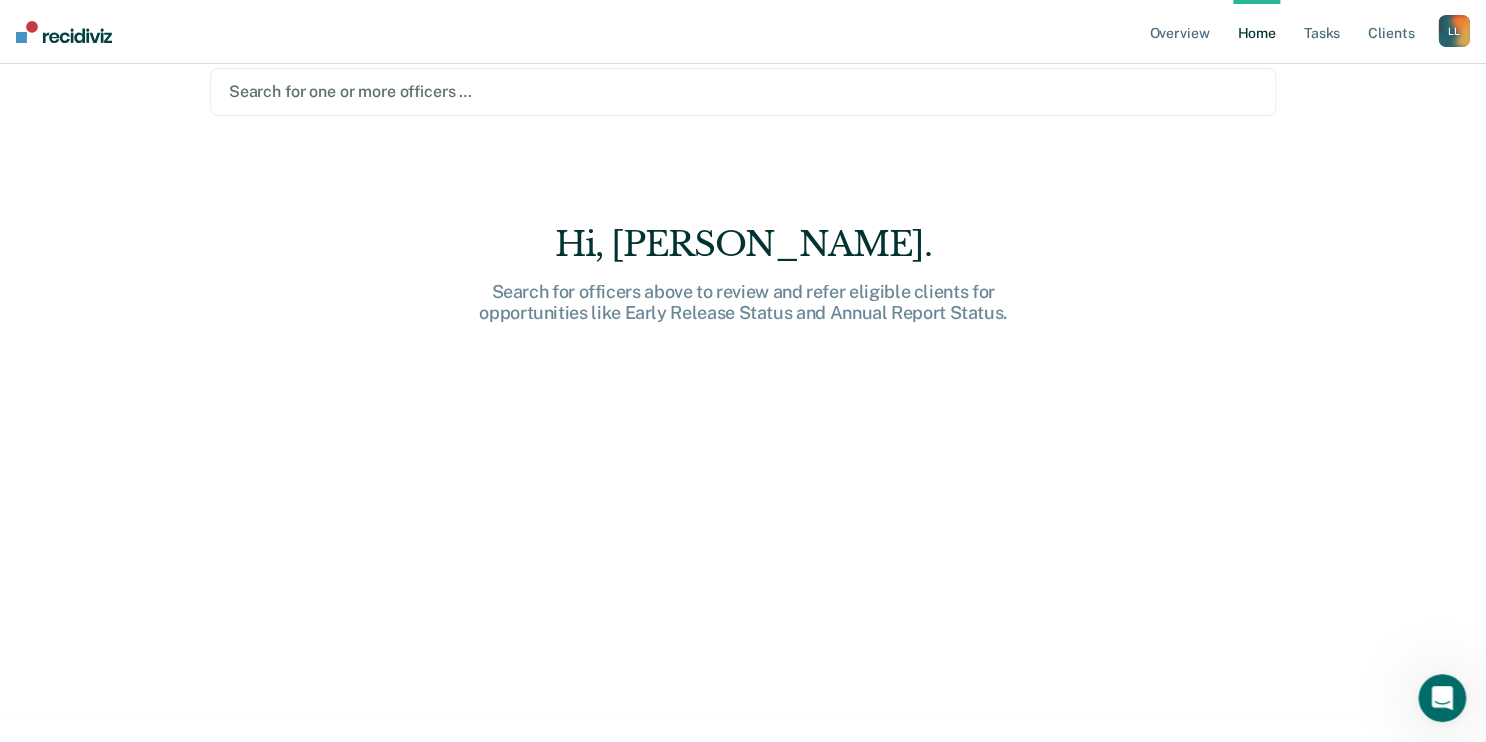 click on "Home" at bounding box center (1256, 32) 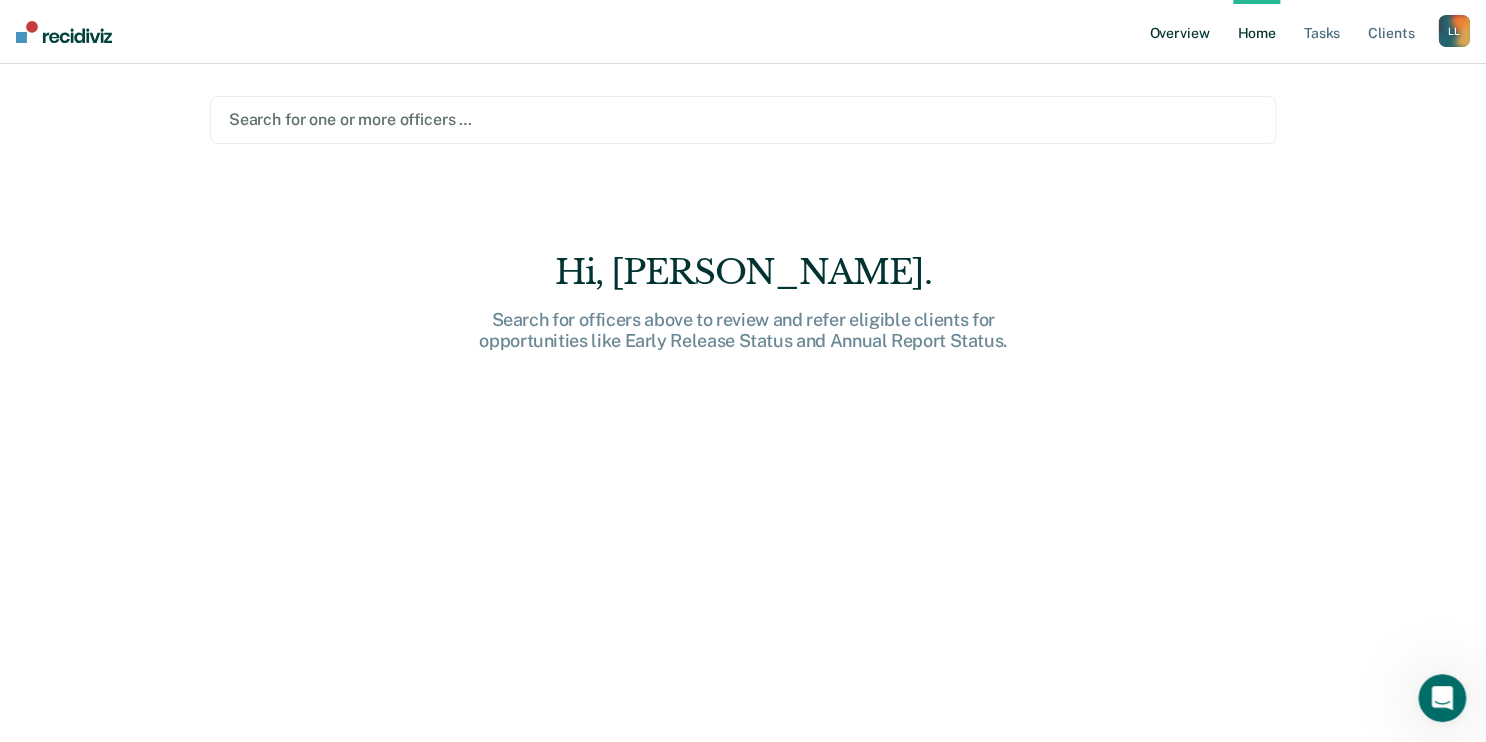 click on "Overview" at bounding box center [1179, 32] 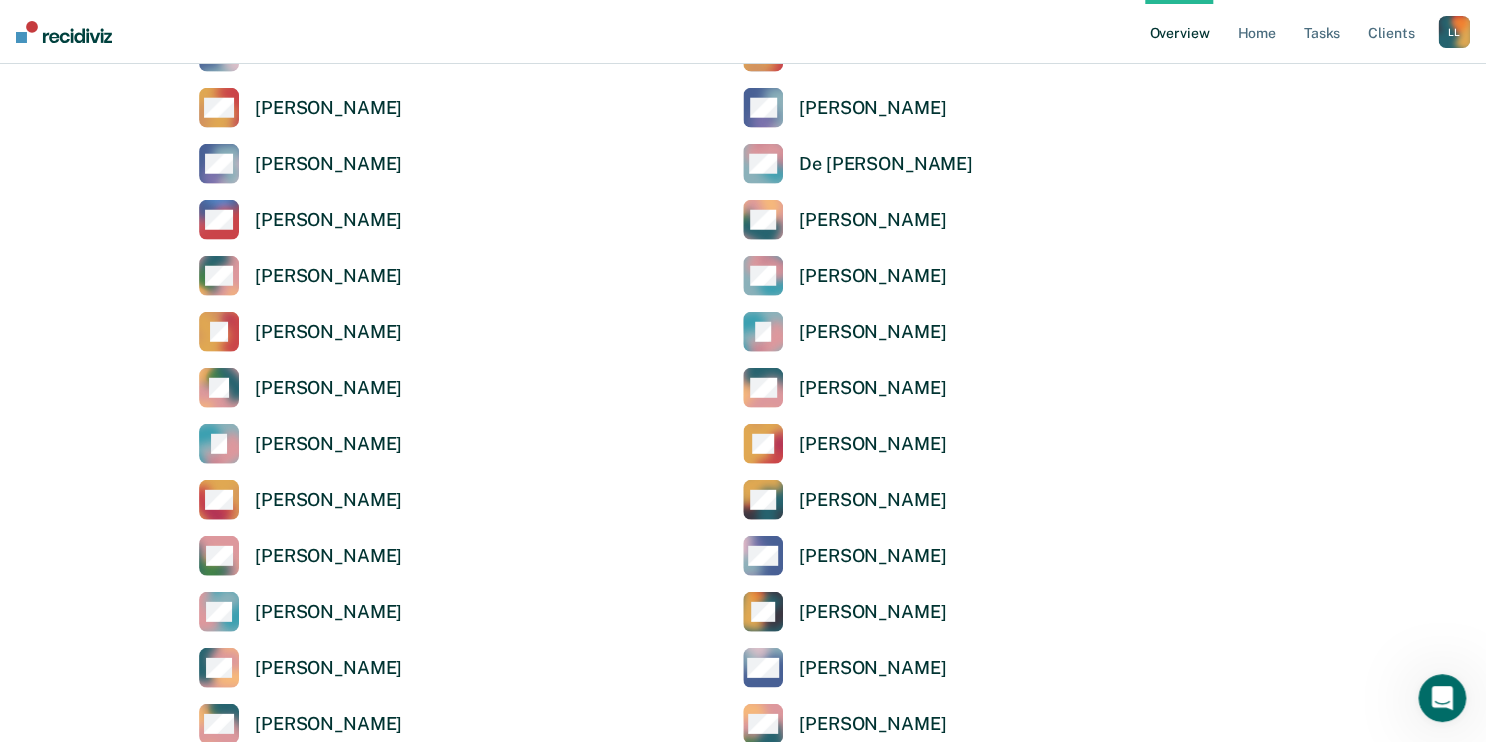 scroll, scrollTop: 2480, scrollLeft: 0, axis: vertical 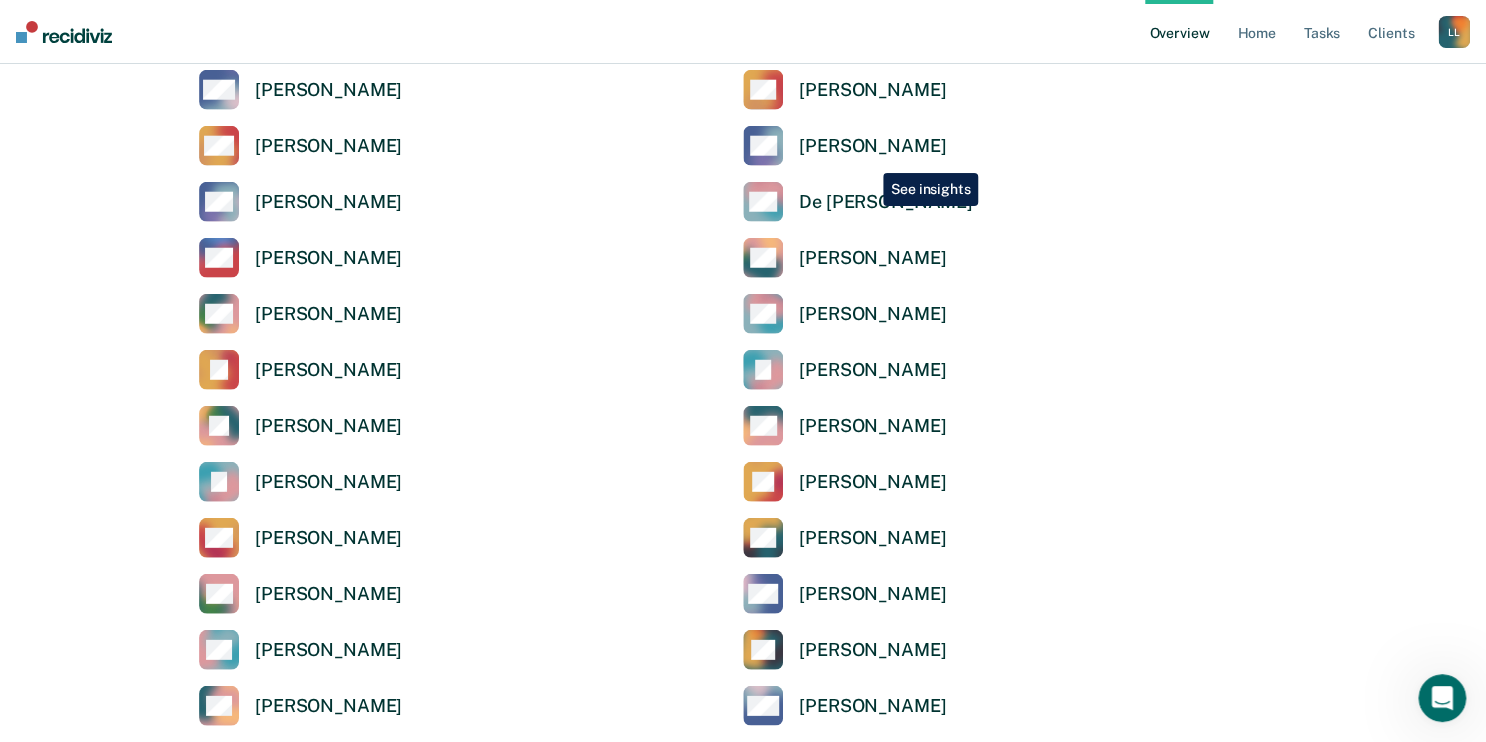 click on "[PERSON_NAME]" at bounding box center (872, -720) 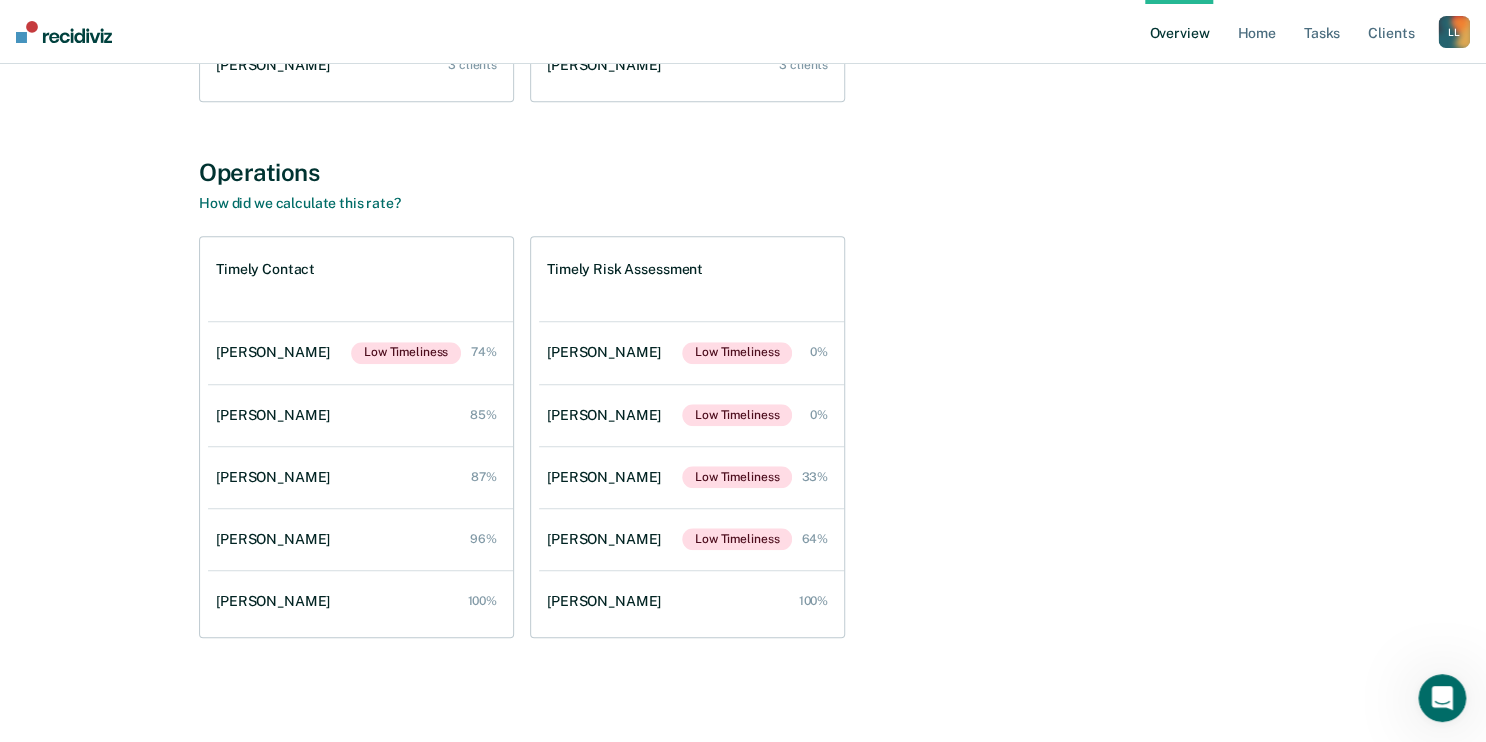 scroll, scrollTop: 1252, scrollLeft: 0, axis: vertical 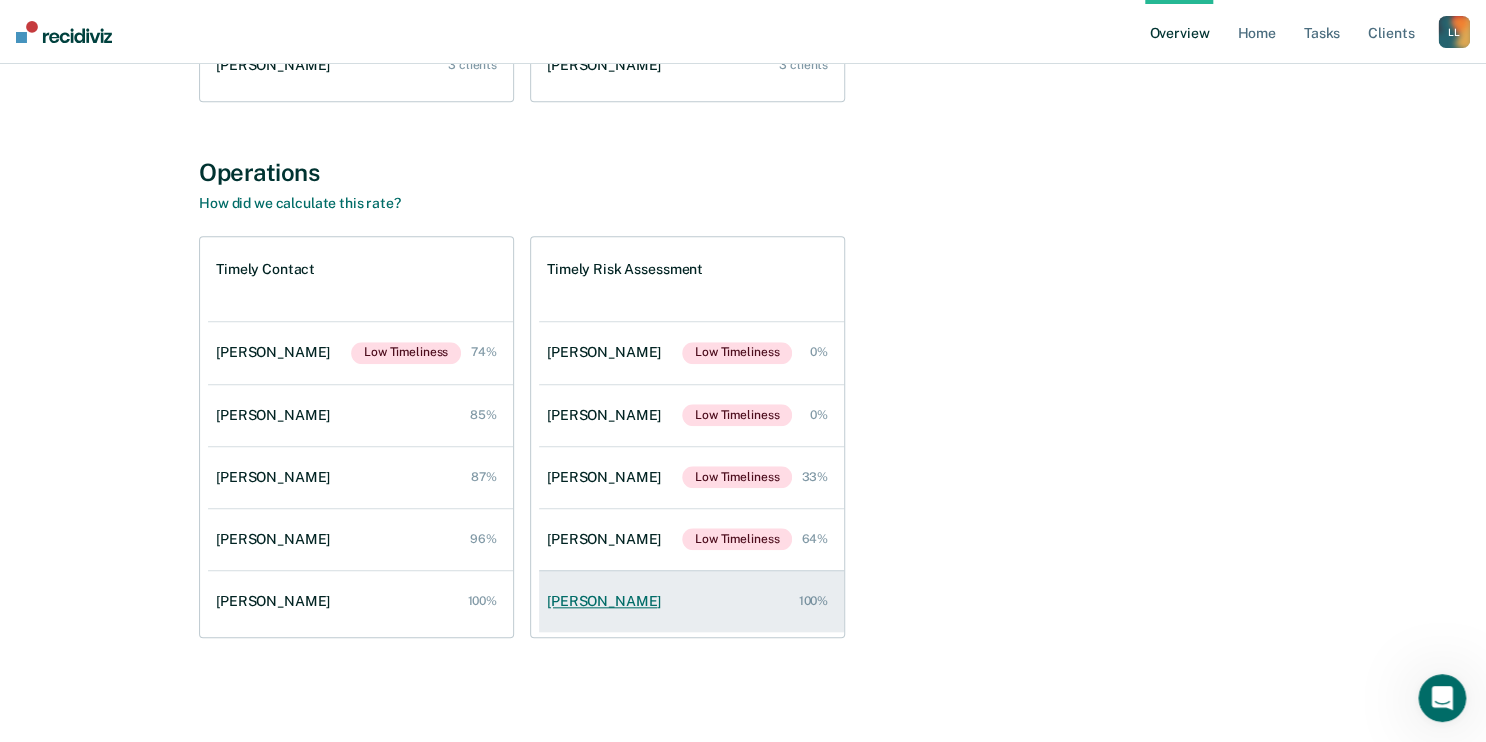 click on "[PERSON_NAME]" at bounding box center (608, 601) 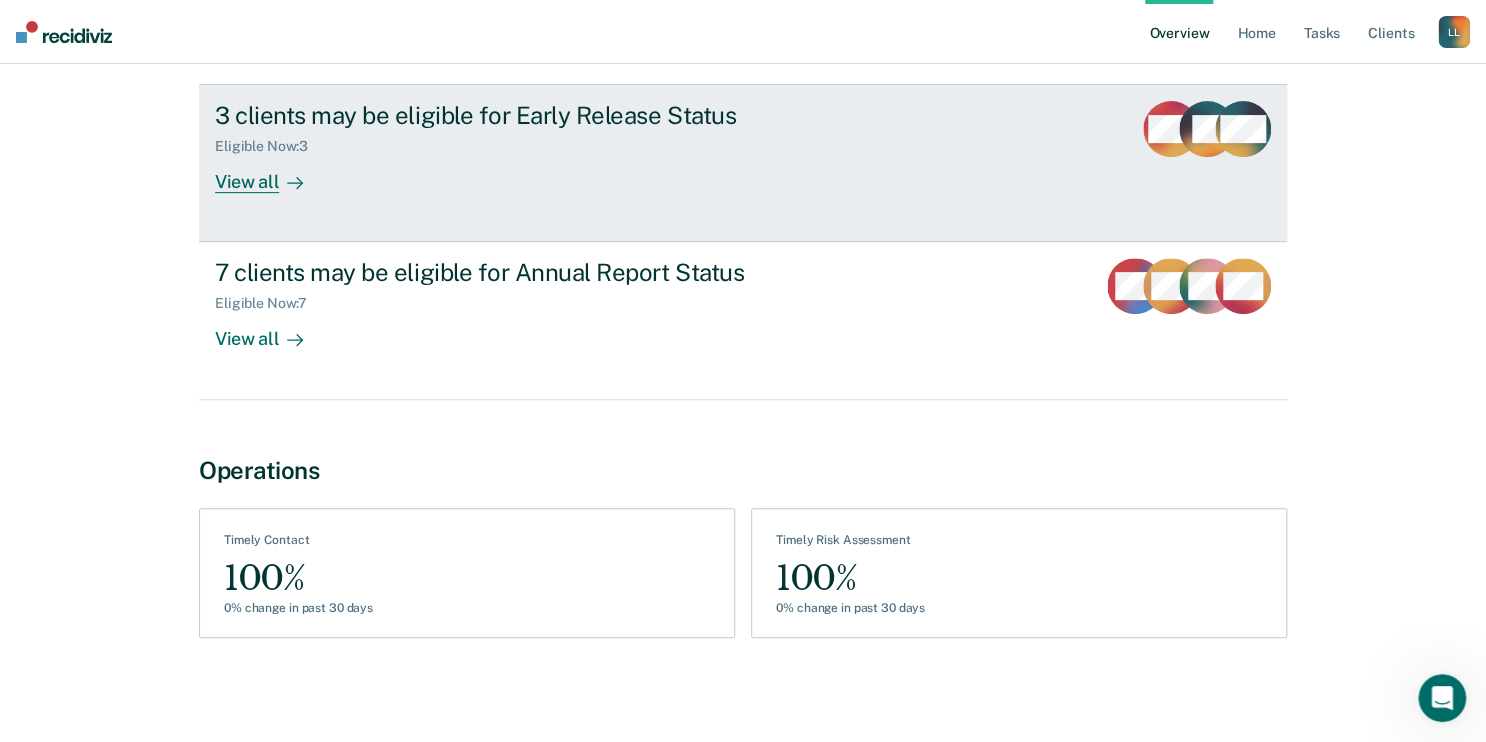scroll, scrollTop: 180, scrollLeft: 0, axis: vertical 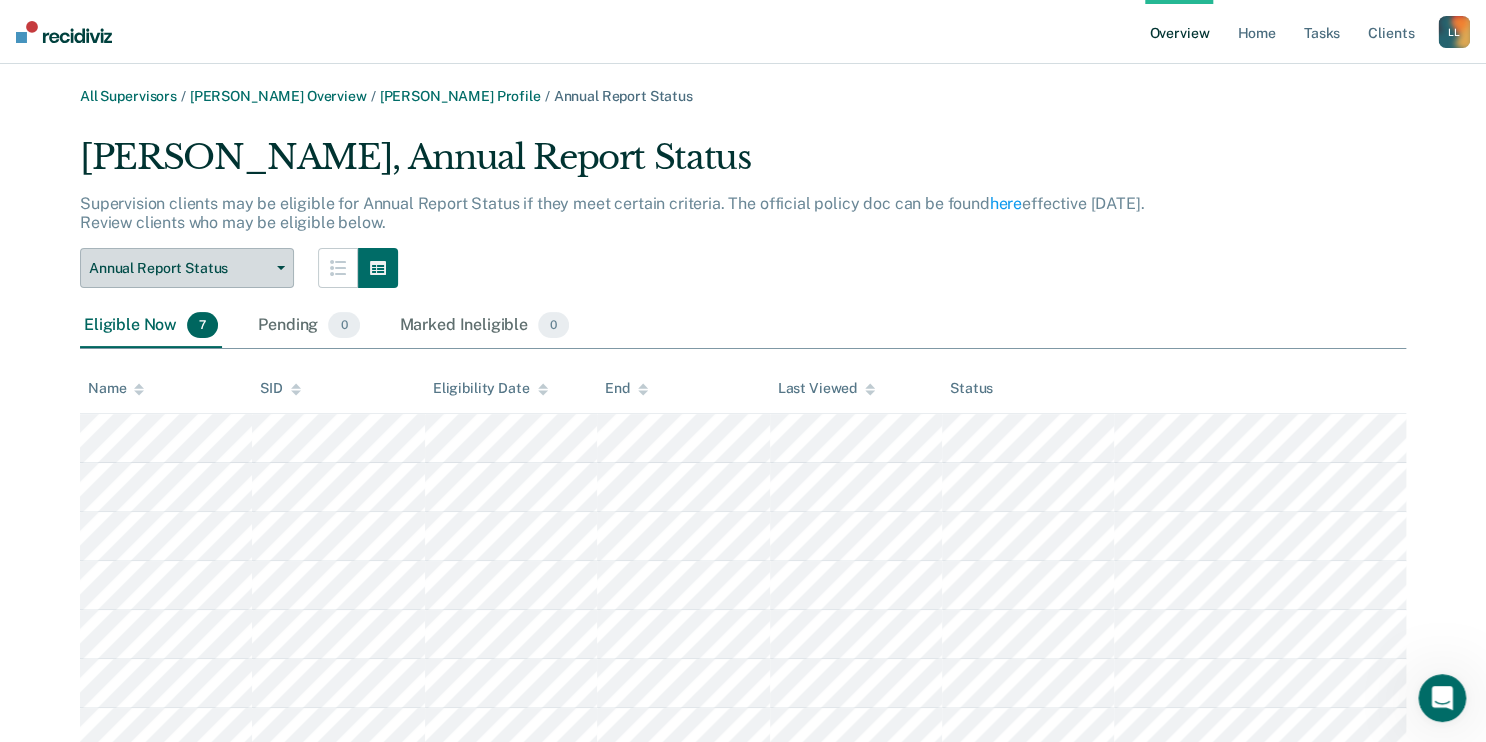 click 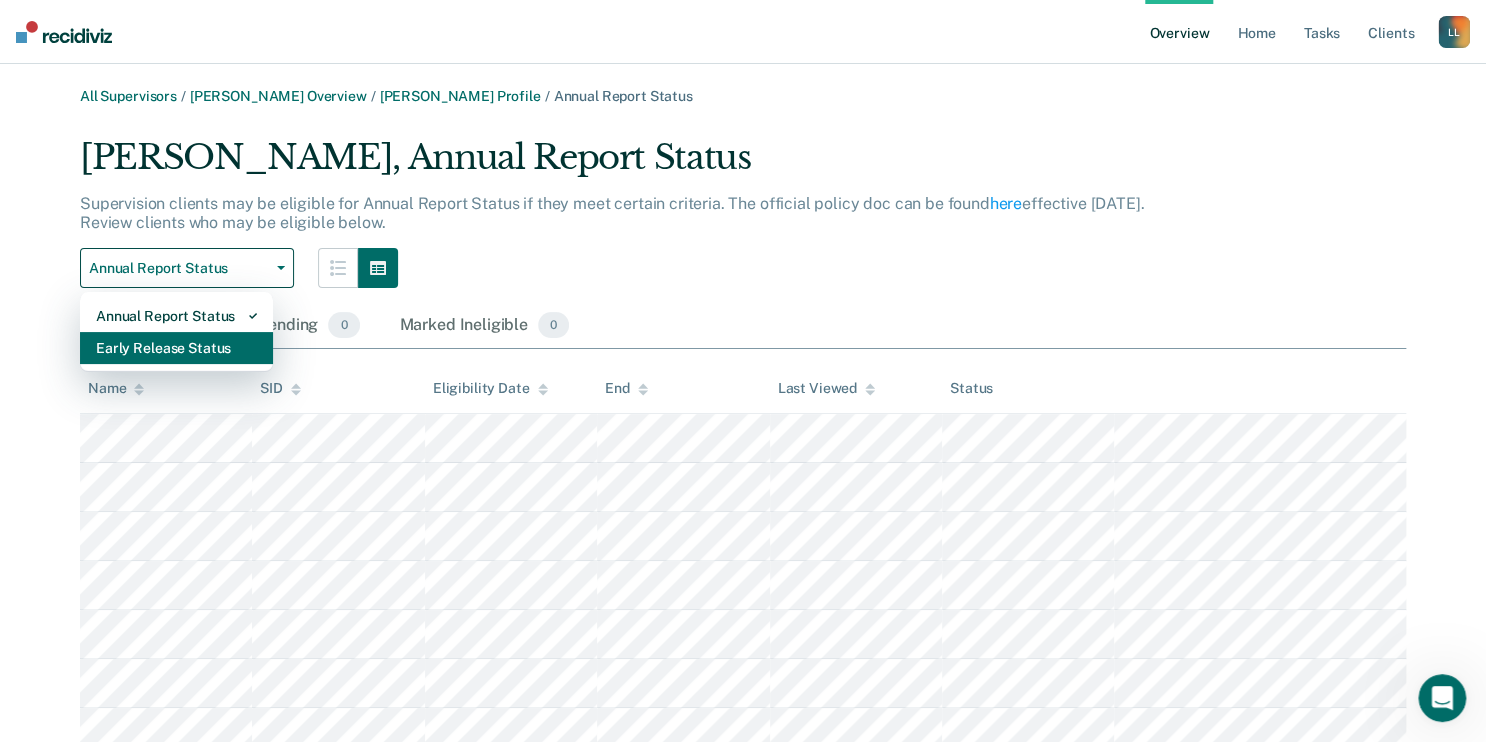 click on "Early Release Status" at bounding box center (176, 348) 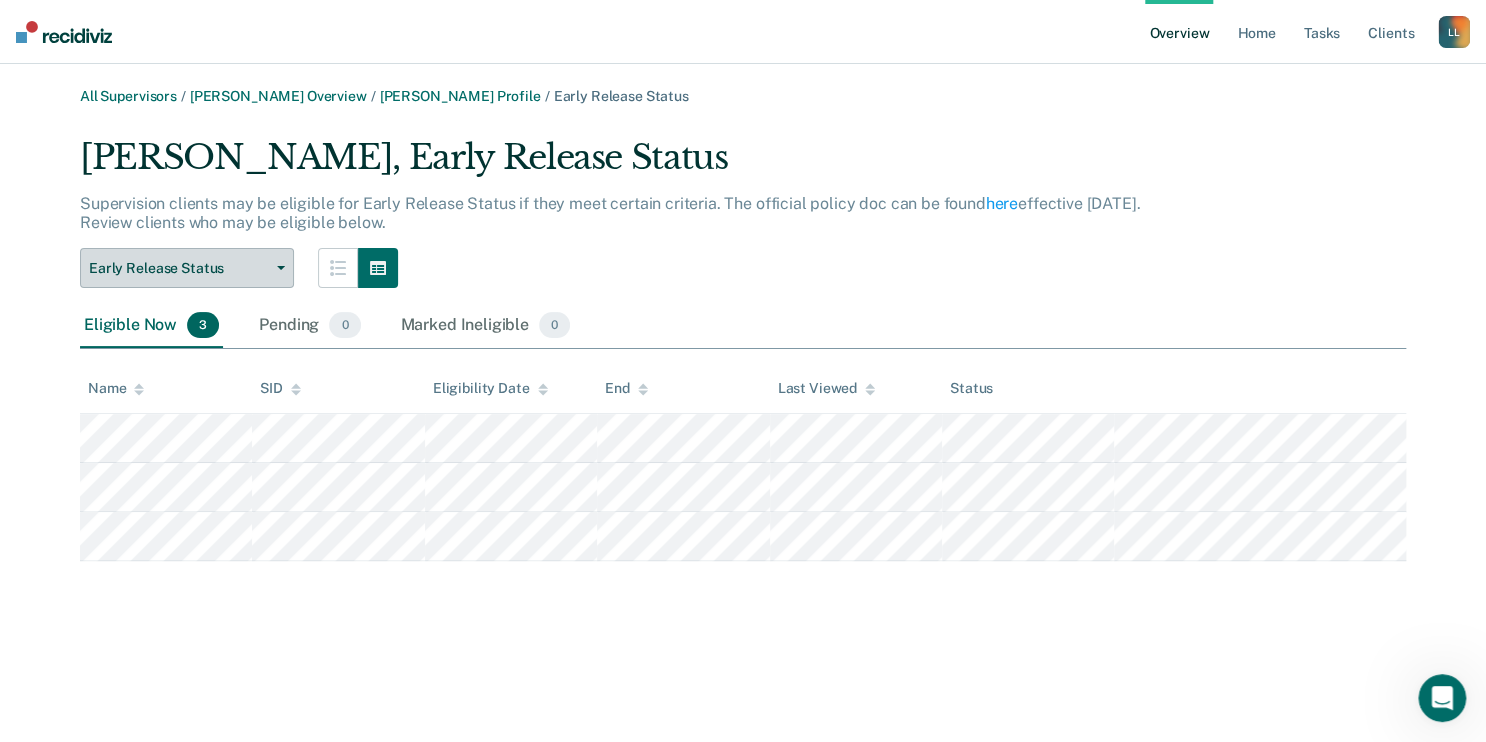scroll, scrollTop: 139, scrollLeft: 0, axis: vertical 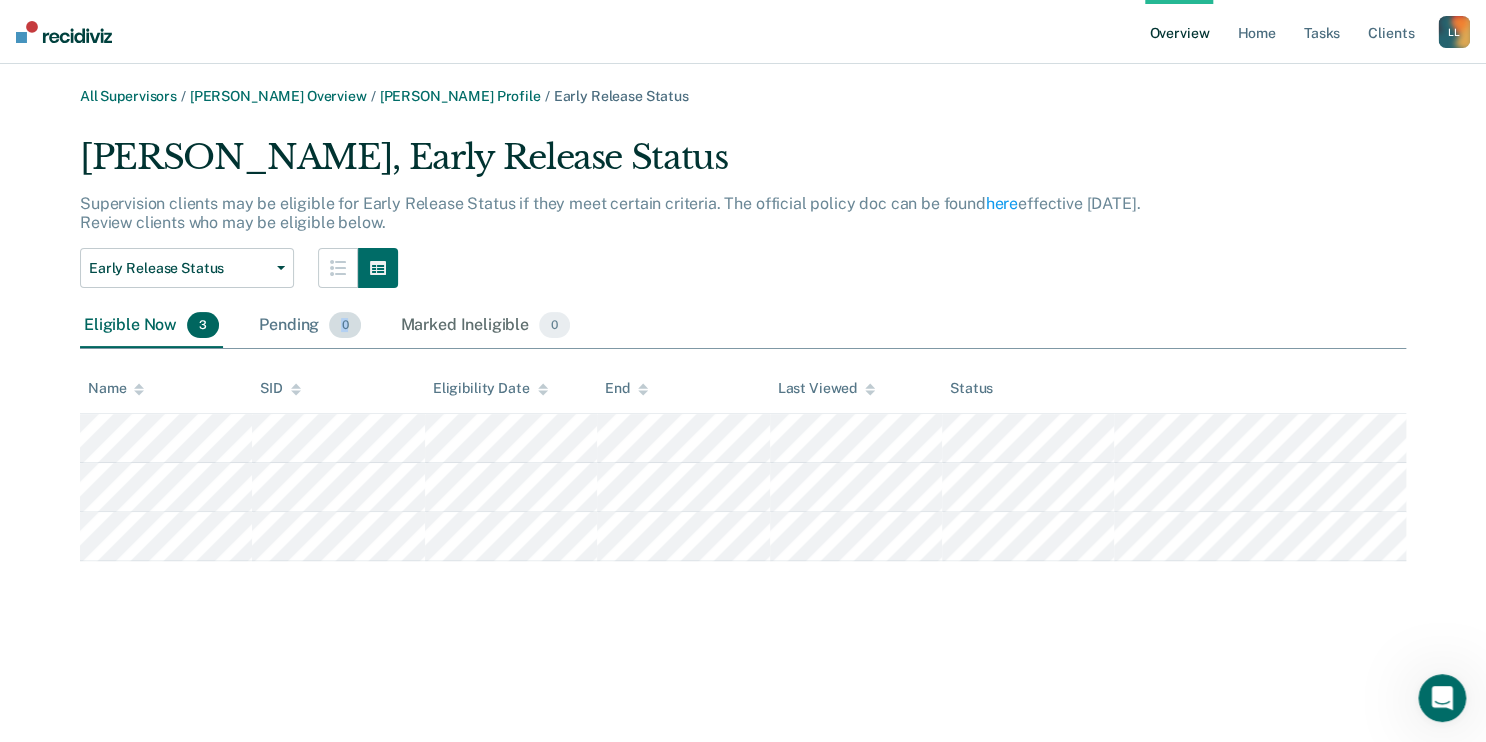 click on "0" at bounding box center [344, 325] 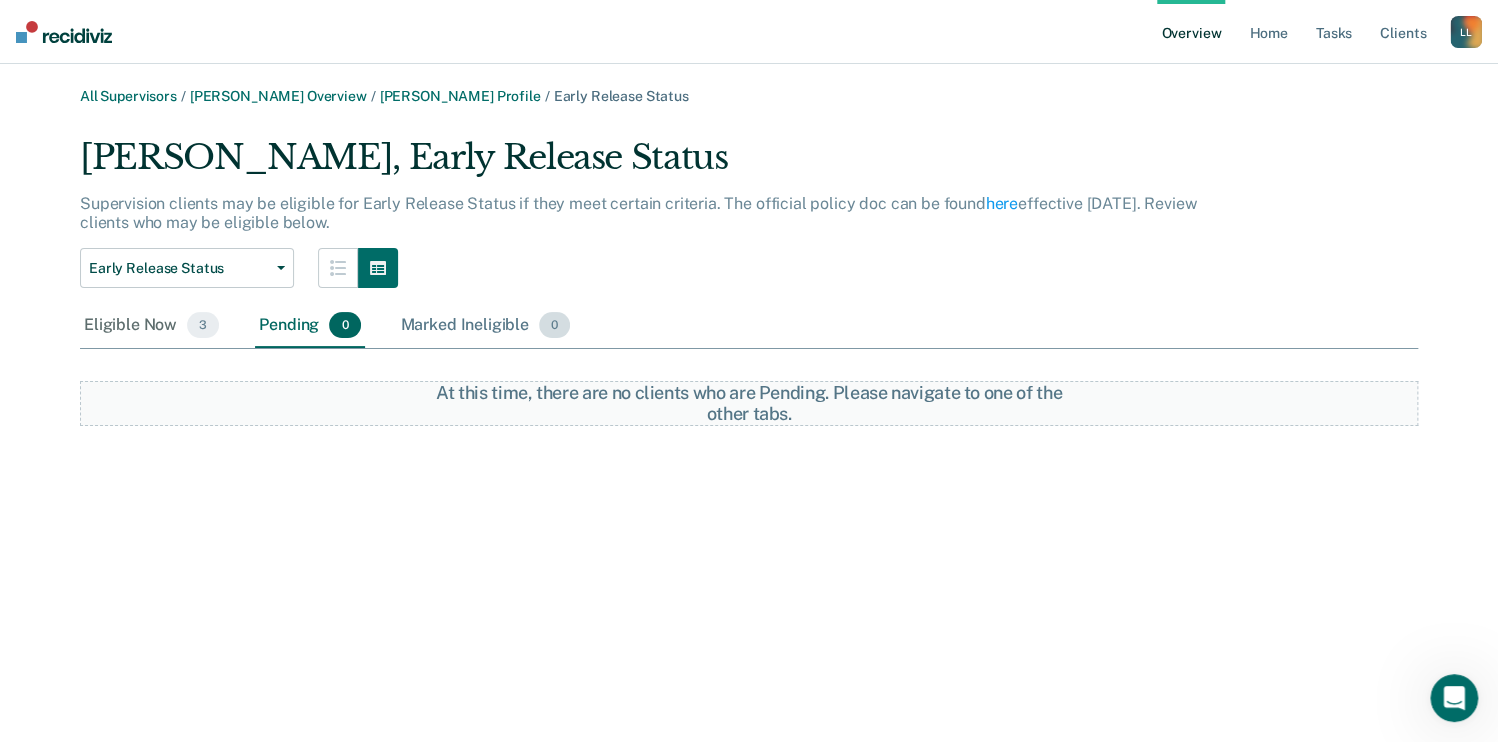 click on "0" at bounding box center [554, 325] 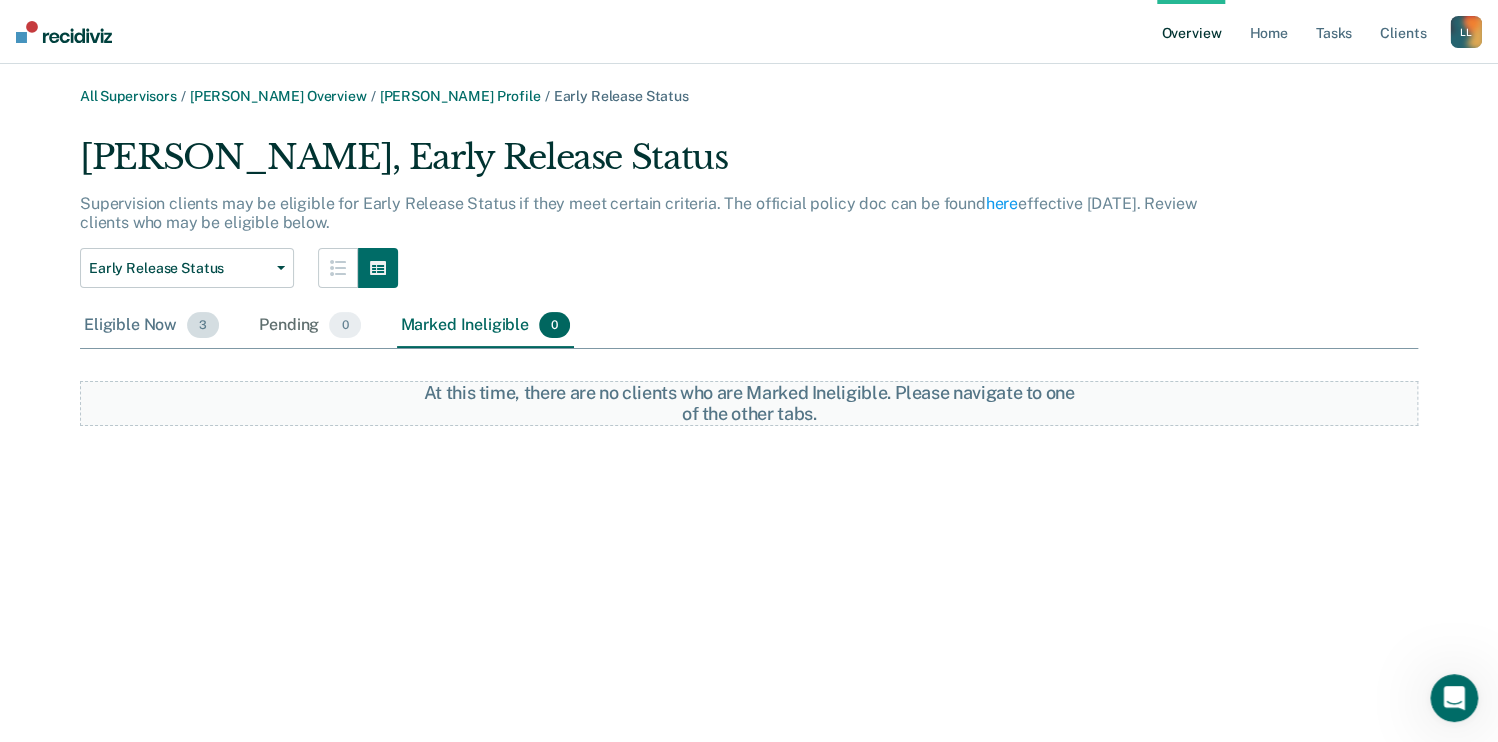 click on "3" at bounding box center [203, 325] 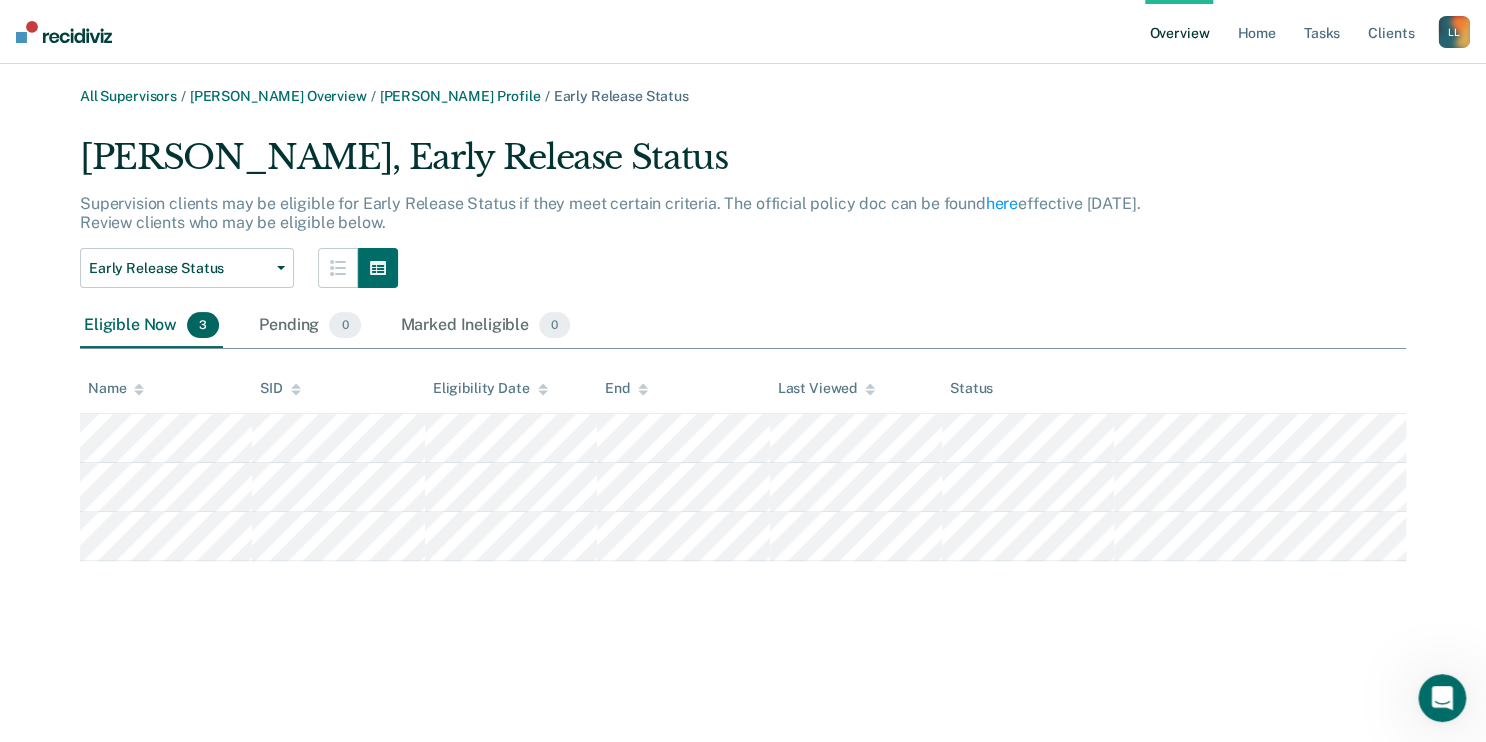 scroll, scrollTop: 139, scrollLeft: 0, axis: vertical 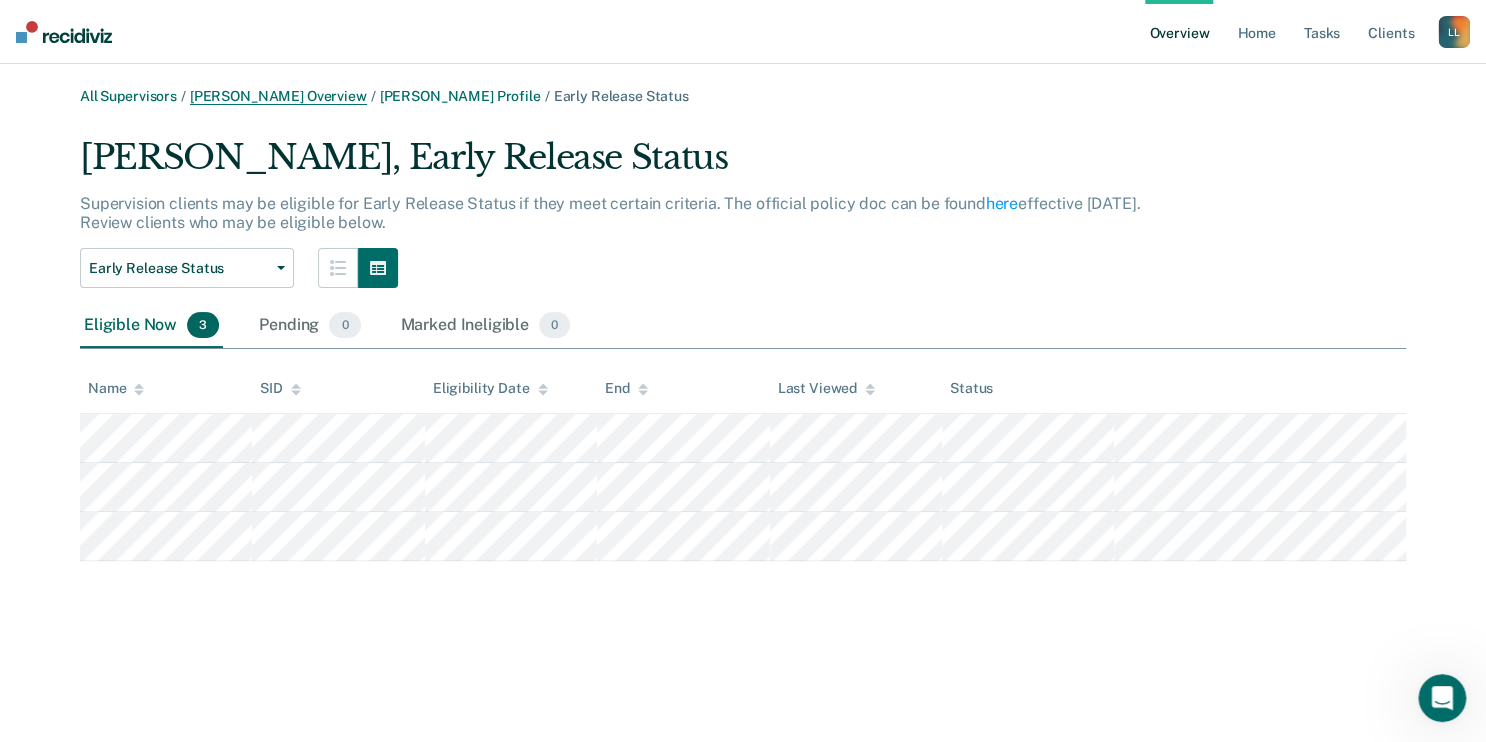 click on "[PERSON_NAME] Overview" at bounding box center (278, 96) 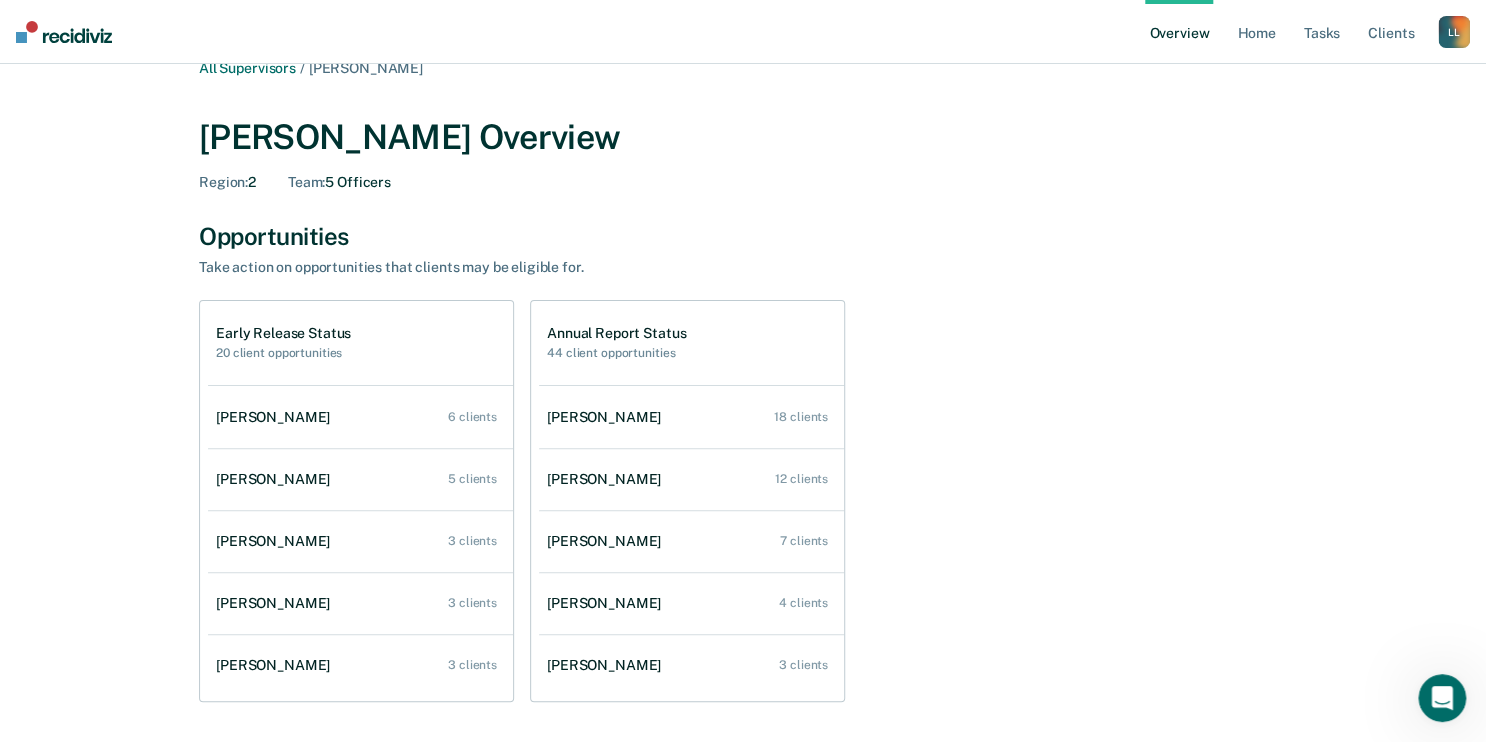scroll, scrollTop: 0, scrollLeft: 0, axis: both 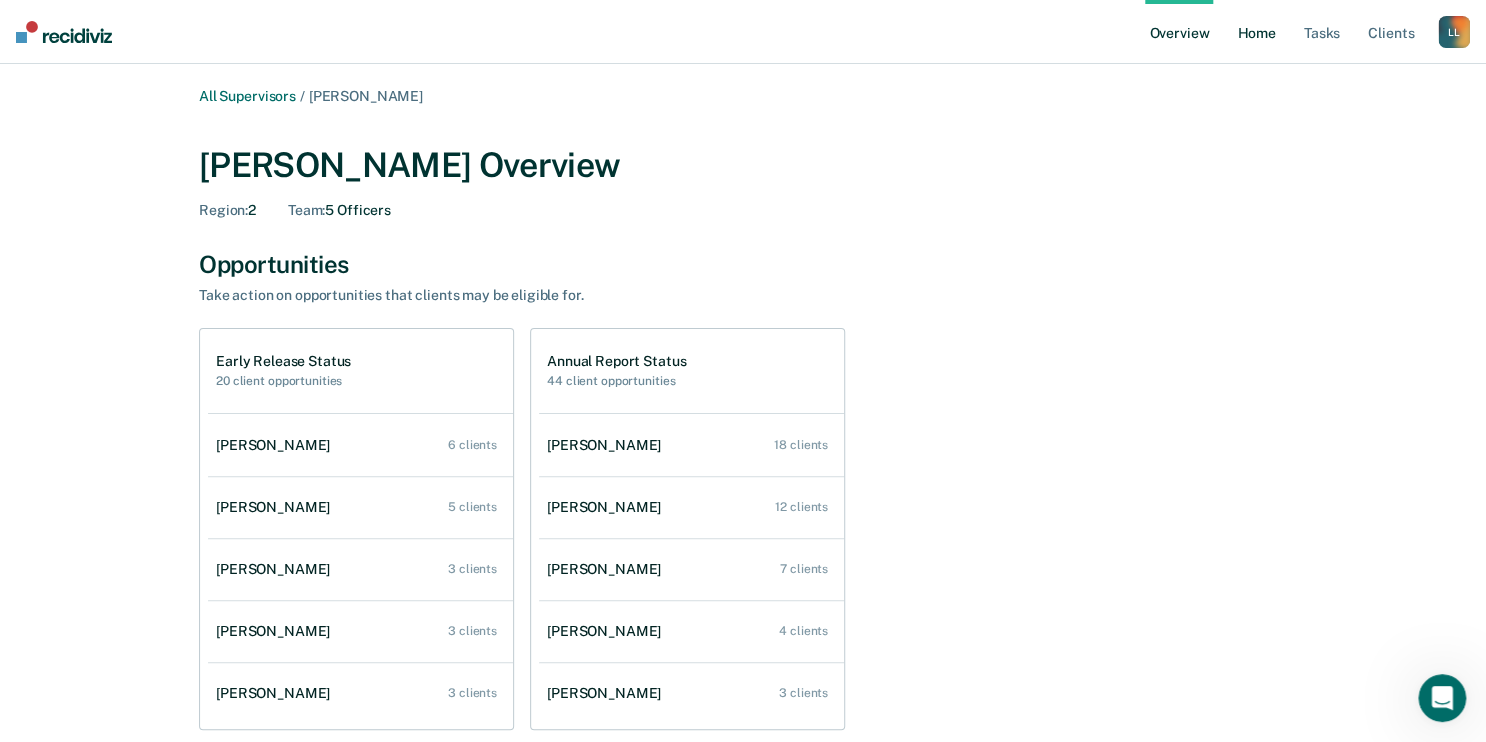 click on "Home" at bounding box center (1256, 32) 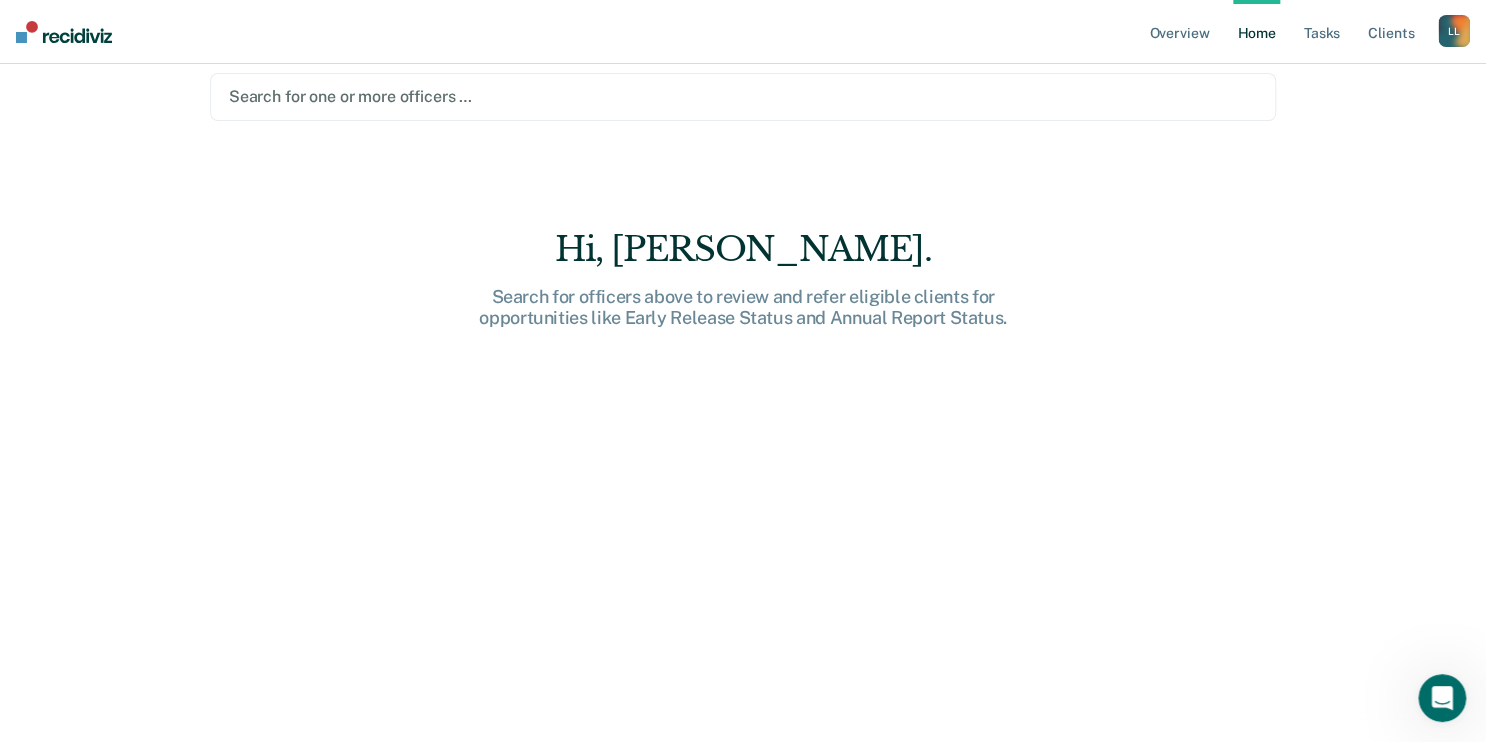 scroll, scrollTop: 42, scrollLeft: 0, axis: vertical 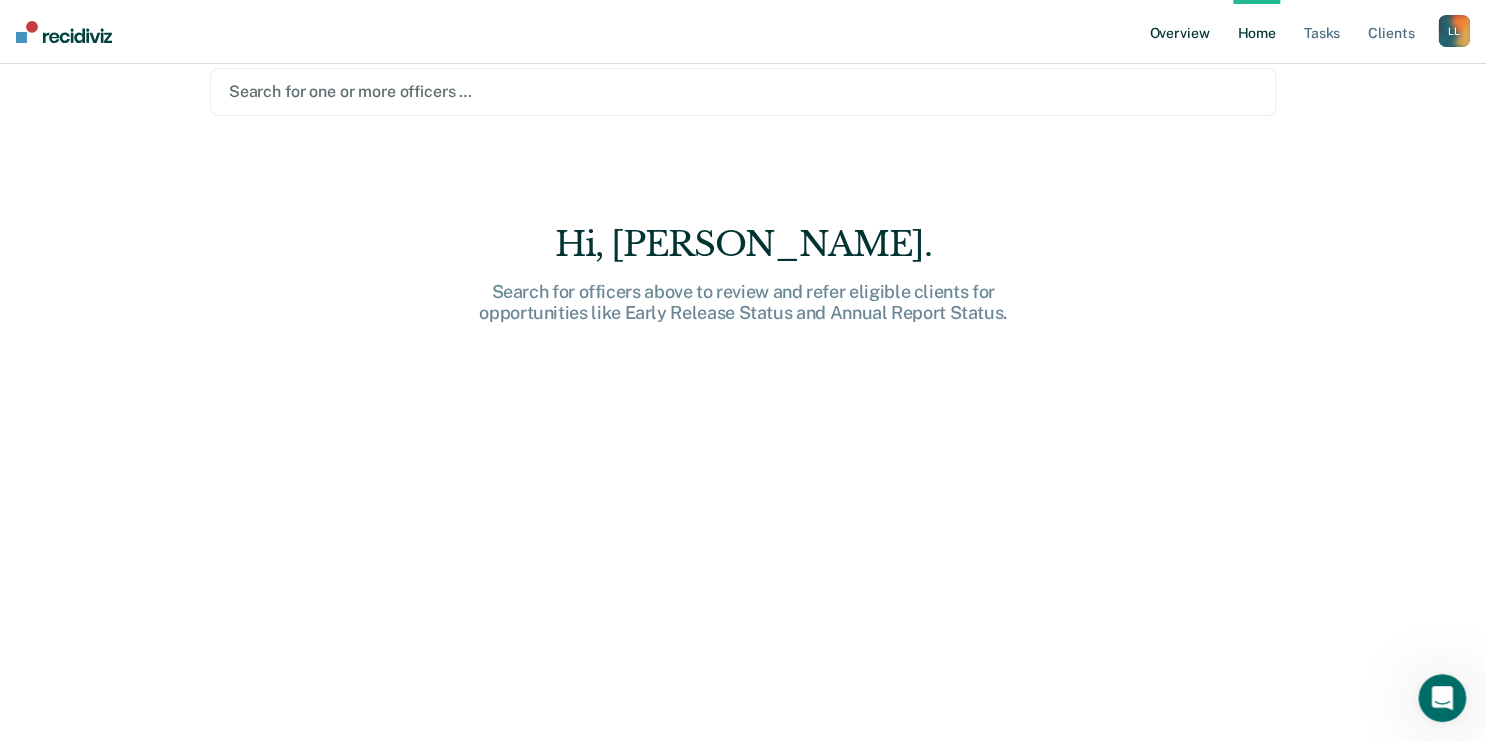 click on "Overview" at bounding box center (1179, 32) 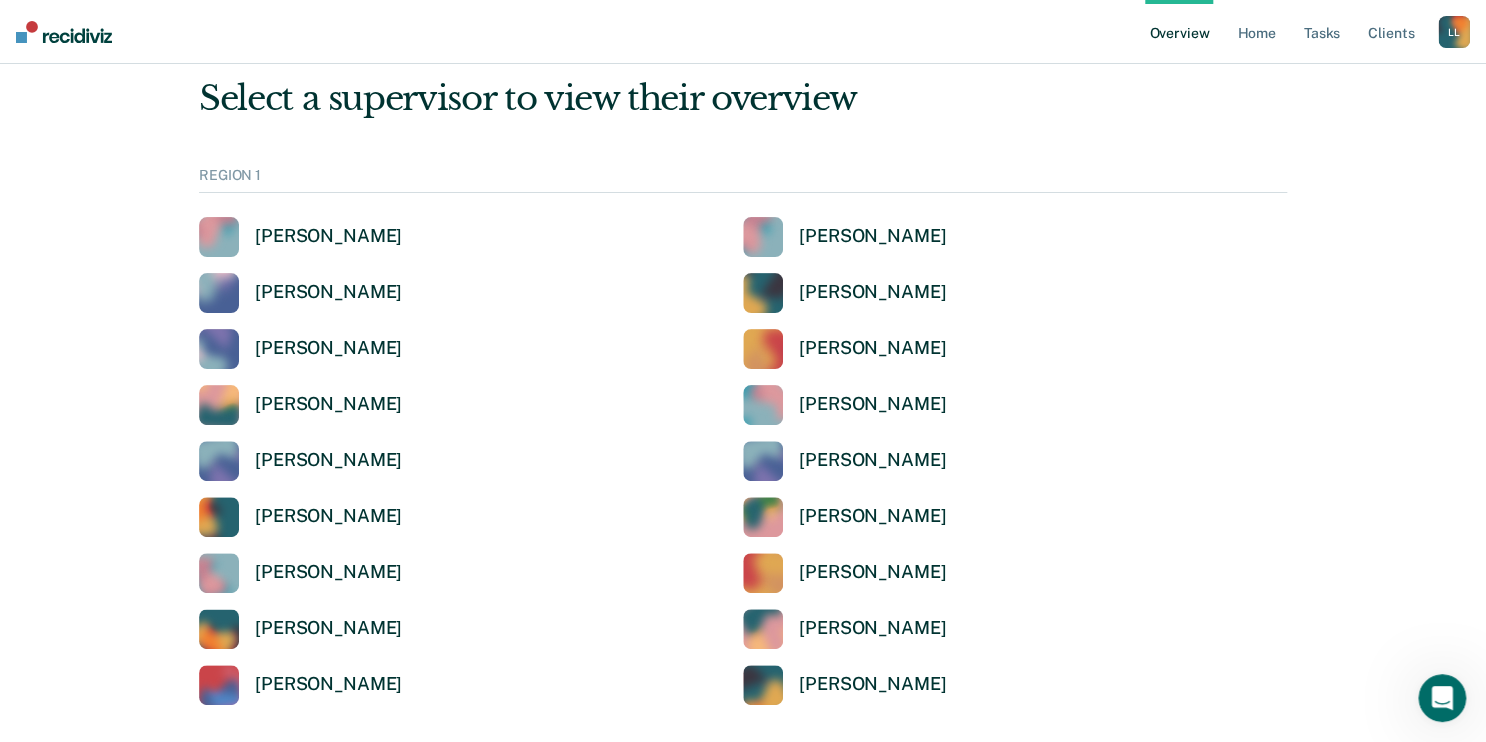 scroll, scrollTop: 0, scrollLeft: 0, axis: both 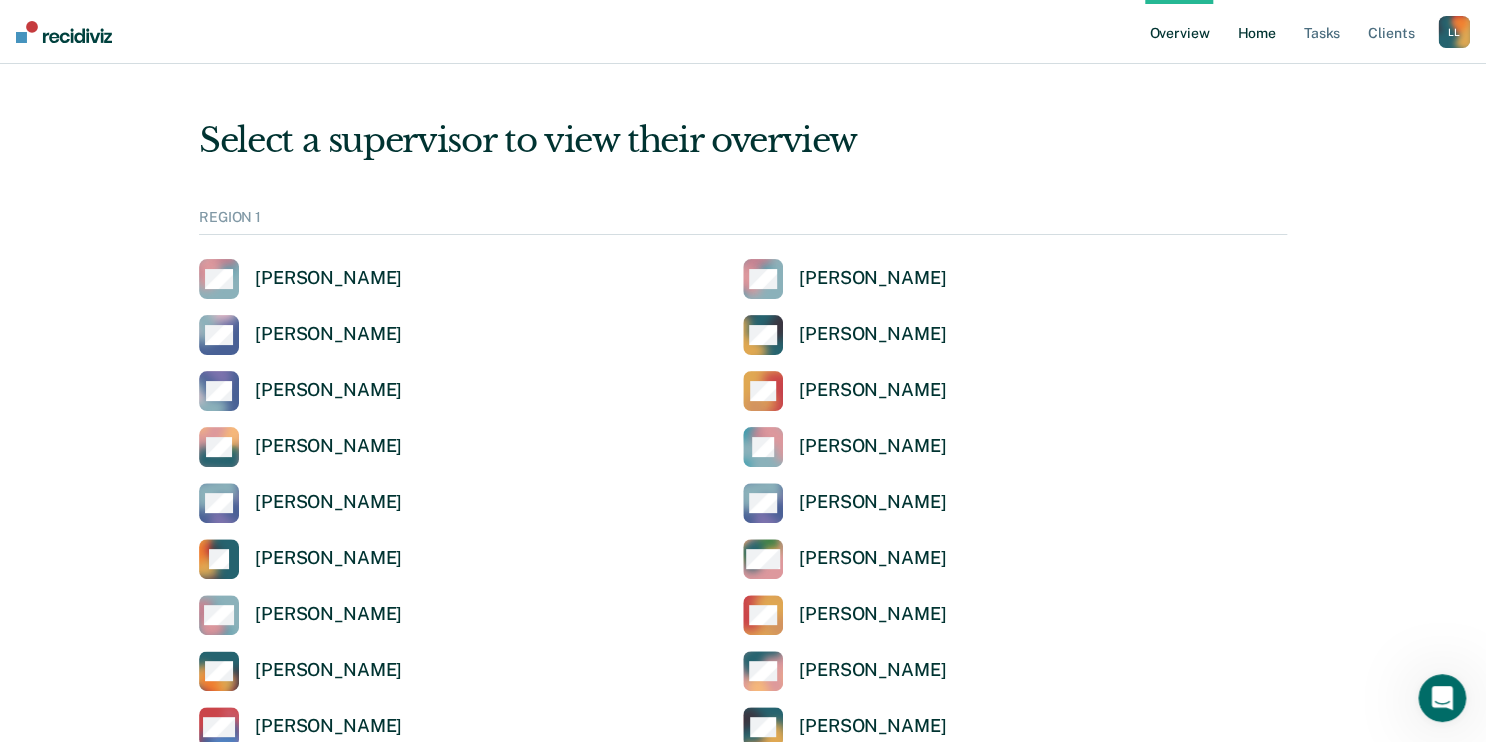 click on "Home" at bounding box center (1256, 32) 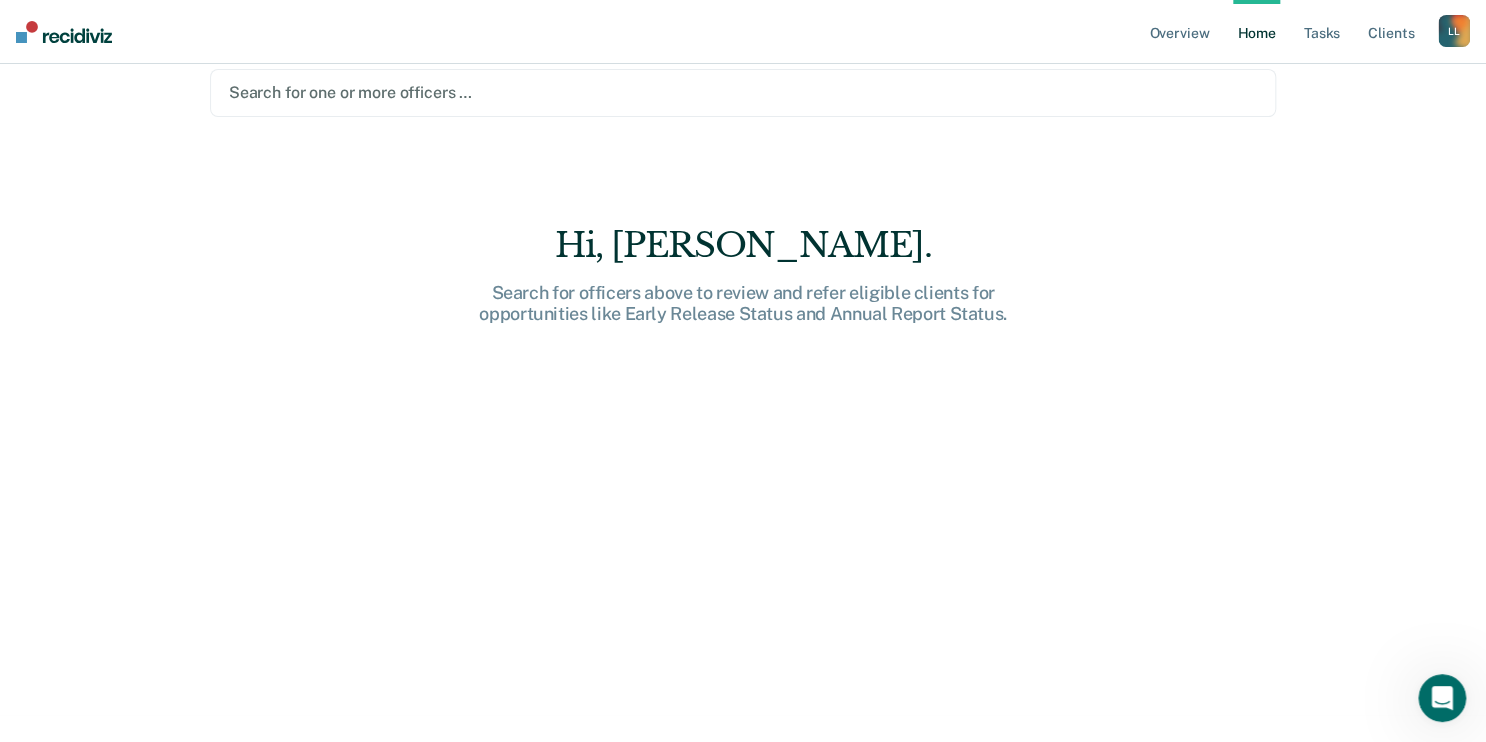 scroll, scrollTop: 42, scrollLeft: 0, axis: vertical 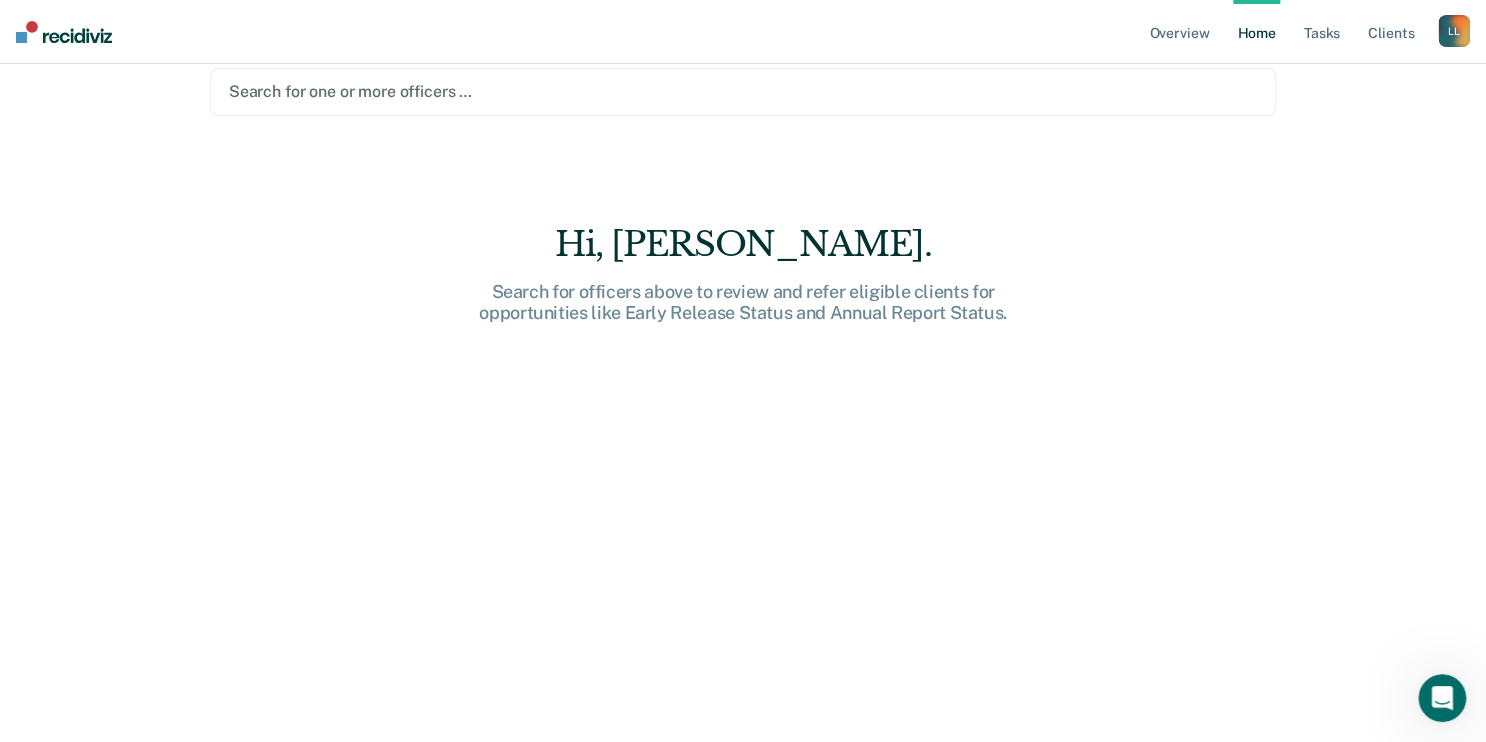 click at bounding box center (743, 91) 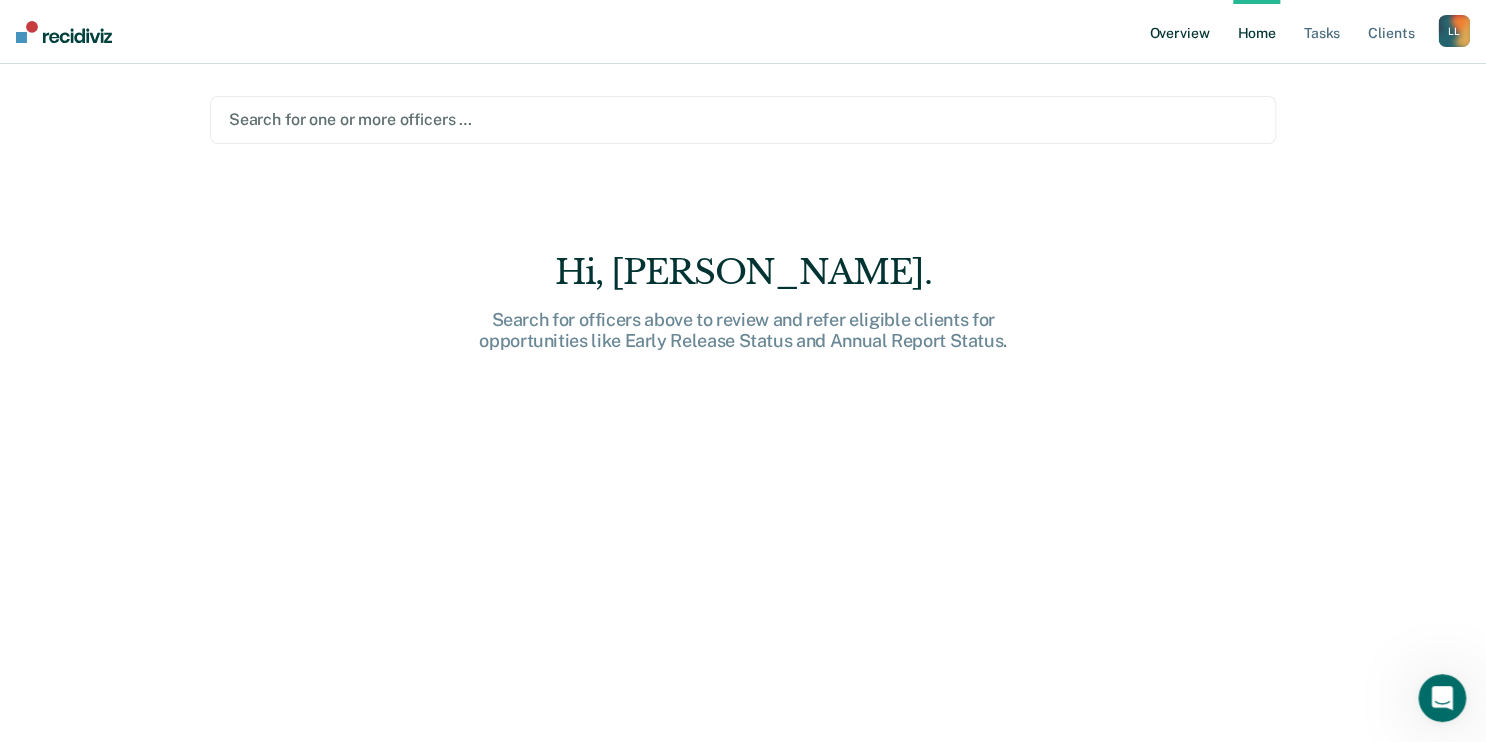 click on "Overview" at bounding box center (1179, 32) 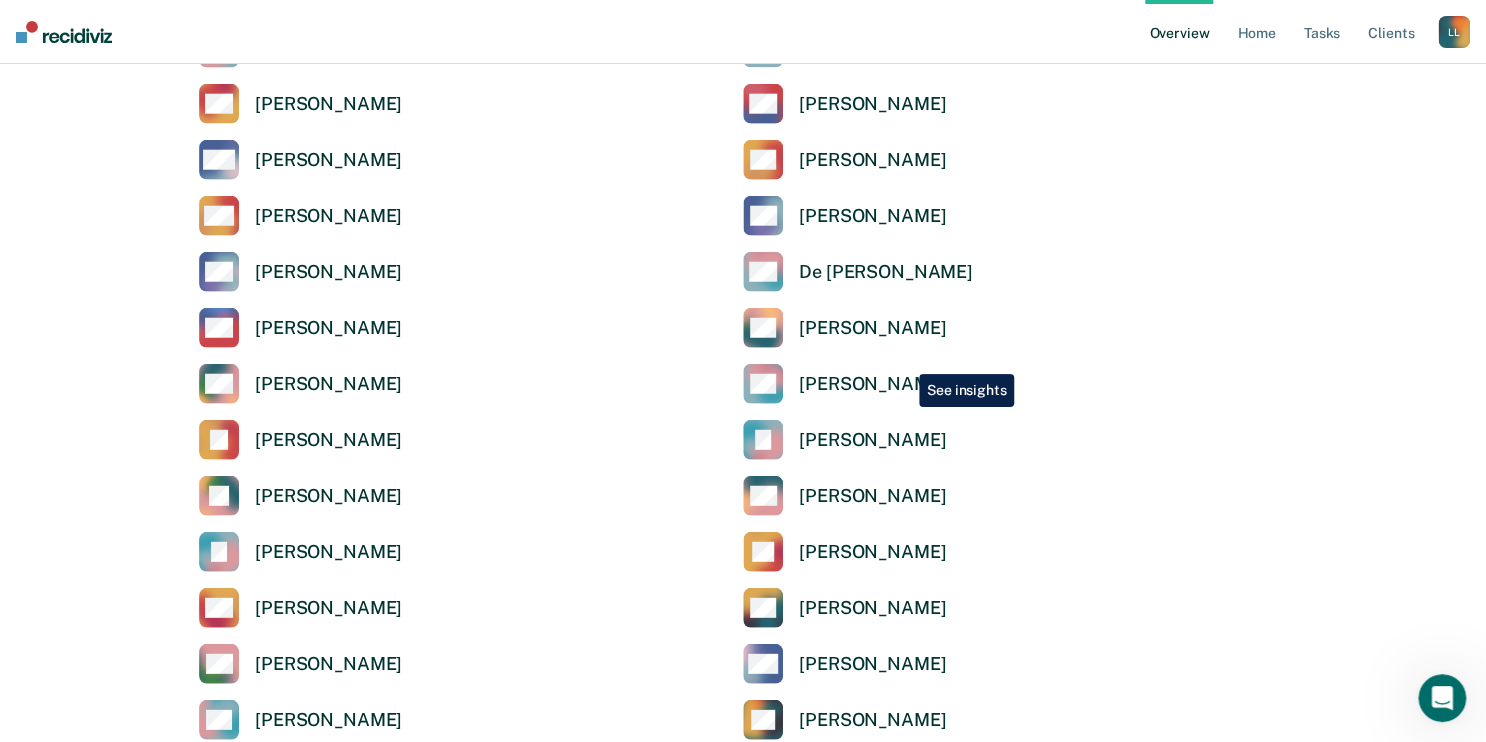 scroll, scrollTop: 2400, scrollLeft: 0, axis: vertical 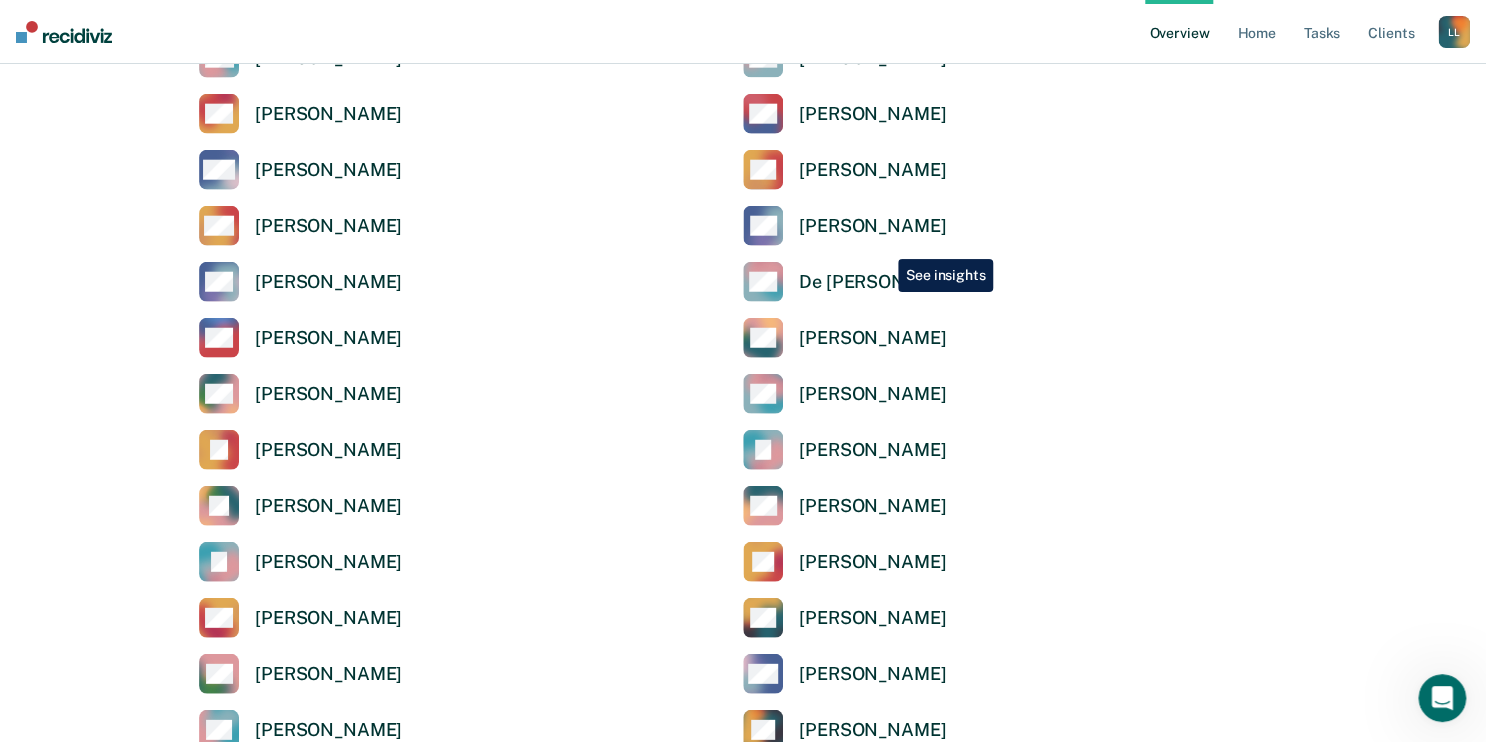 click on "[PERSON_NAME]" at bounding box center (872, -640) 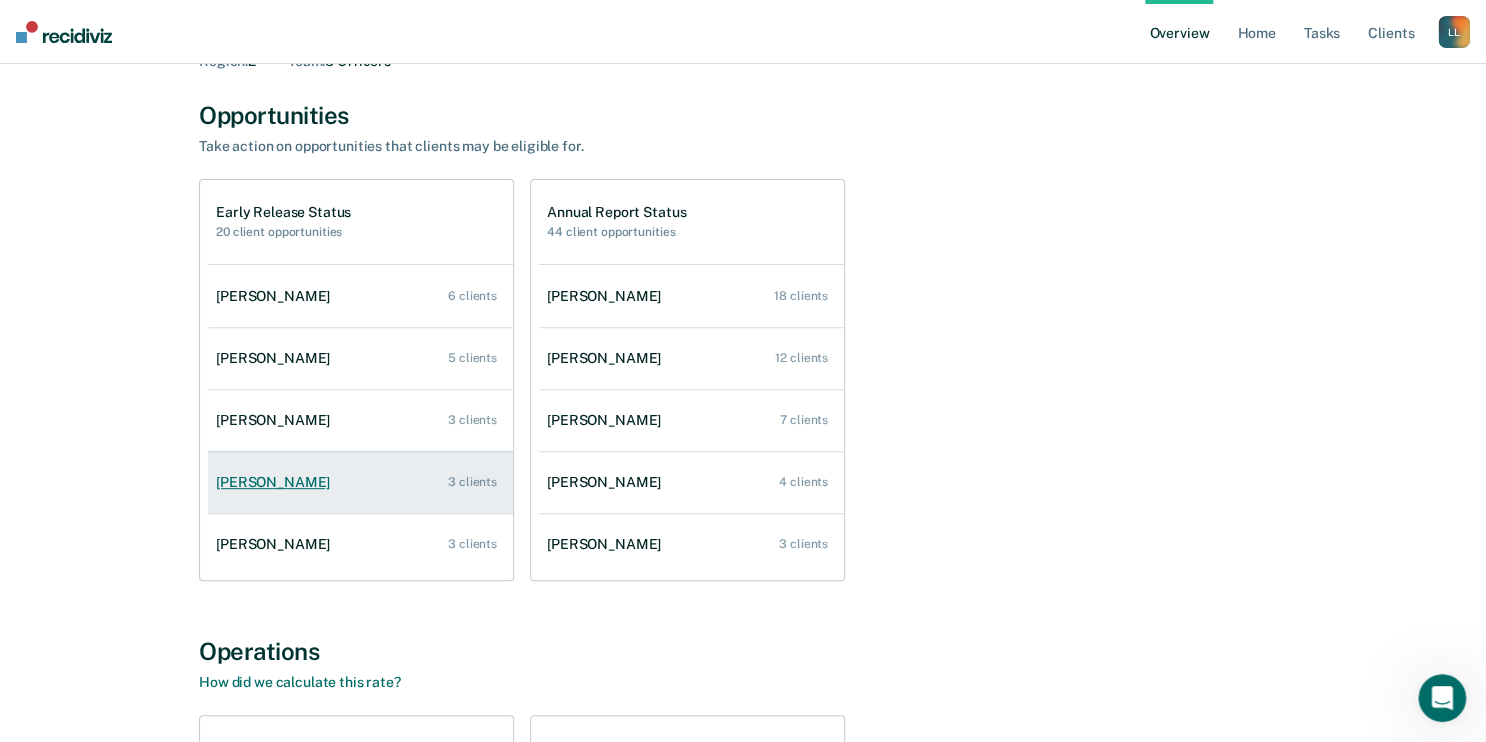scroll, scrollTop: 320, scrollLeft: 0, axis: vertical 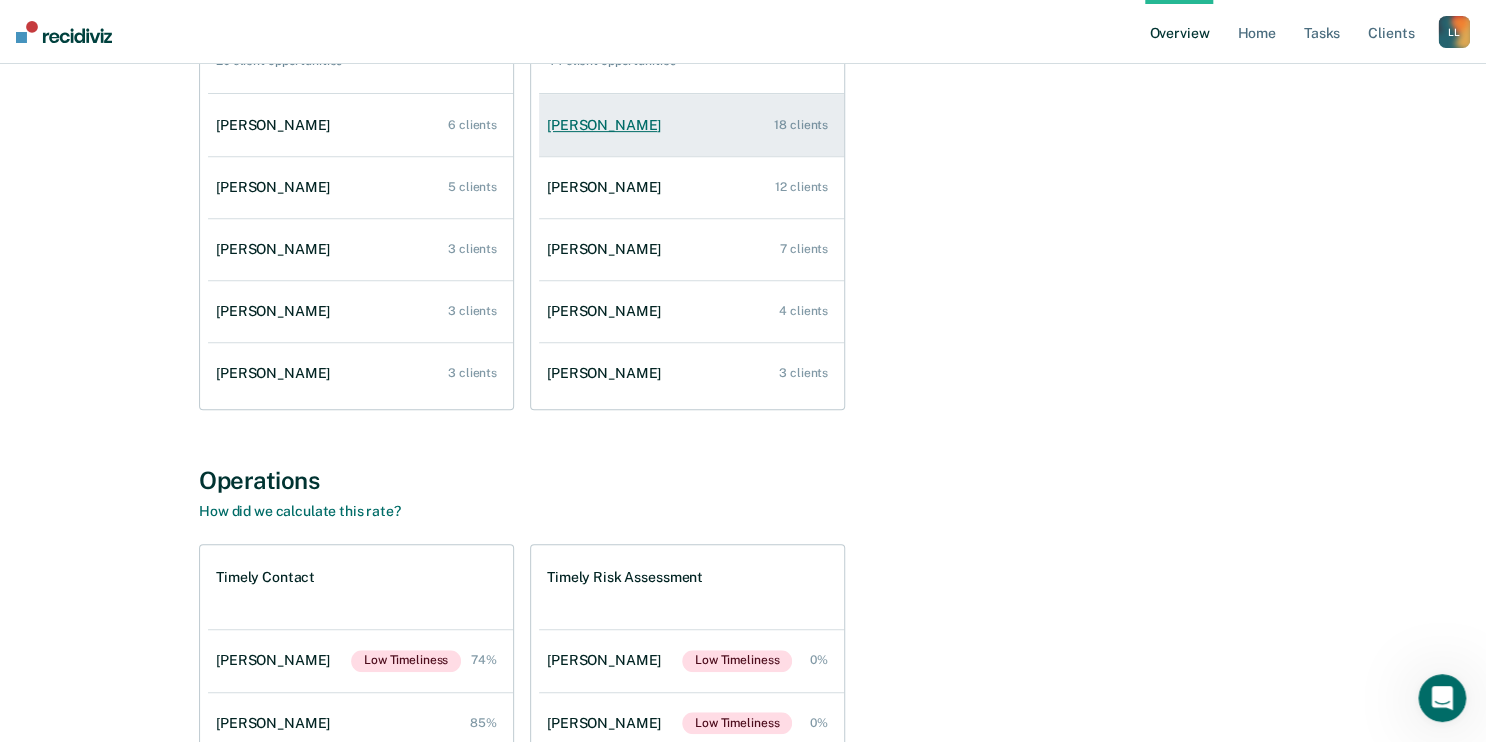 click on "[PERSON_NAME]" at bounding box center [608, 125] 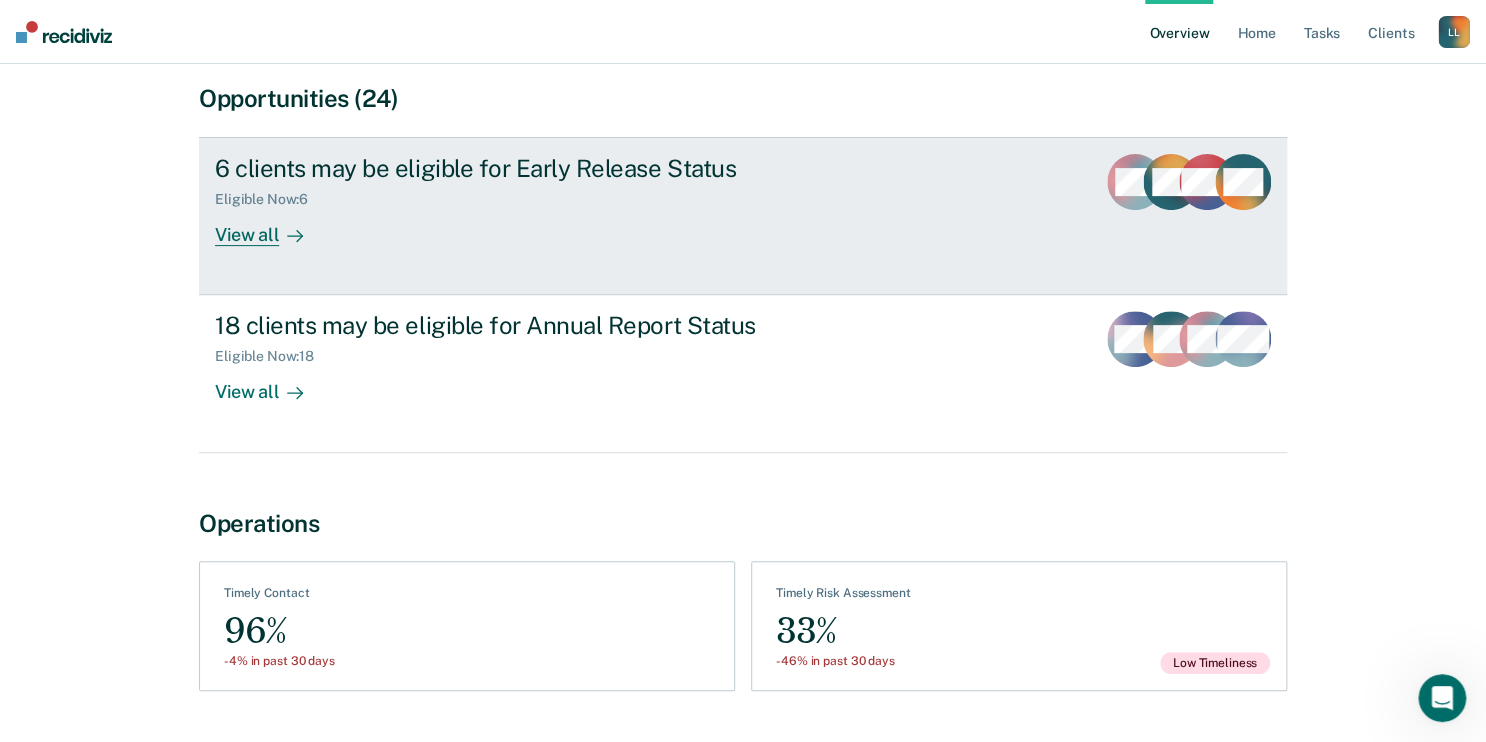 scroll, scrollTop: 320, scrollLeft: 0, axis: vertical 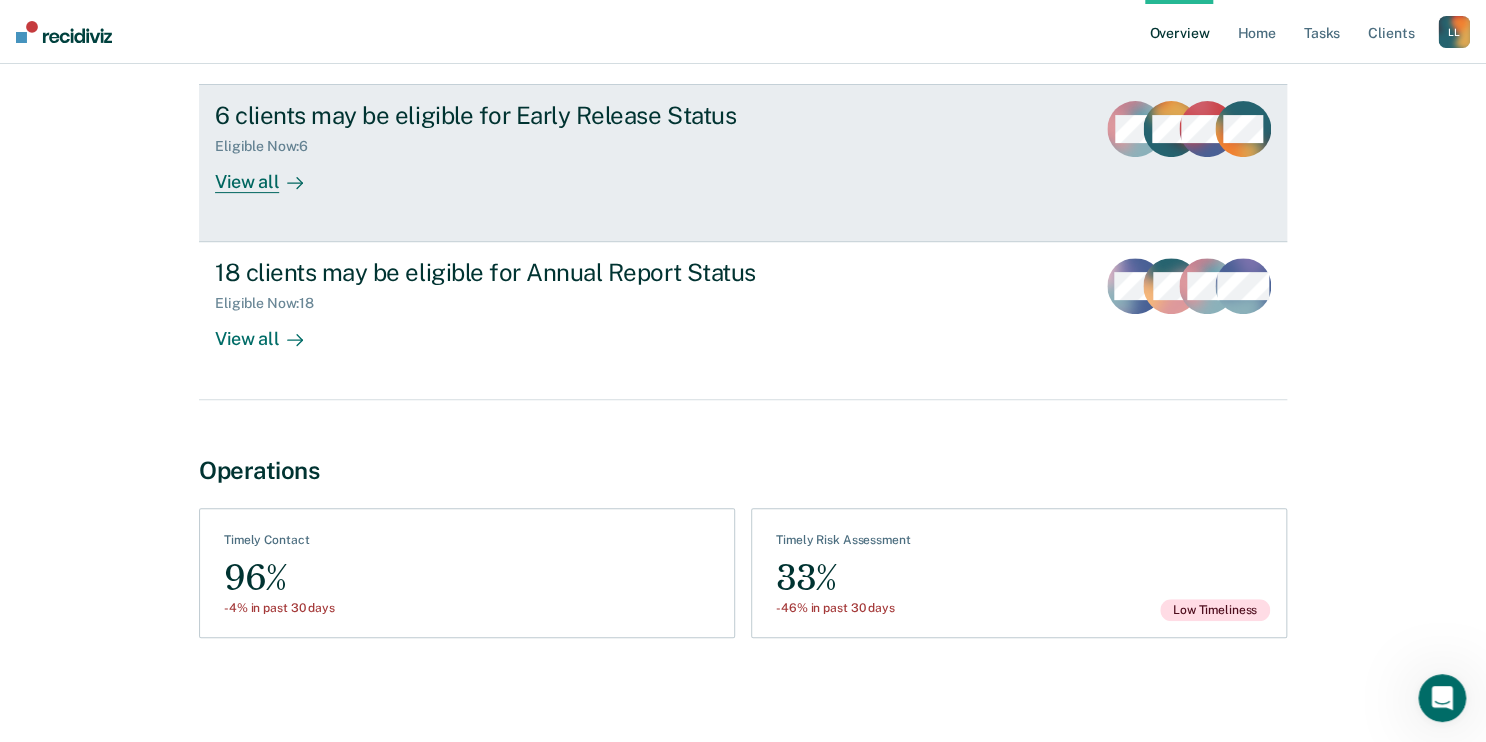 click on "View all" at bounding box center [271, 174] 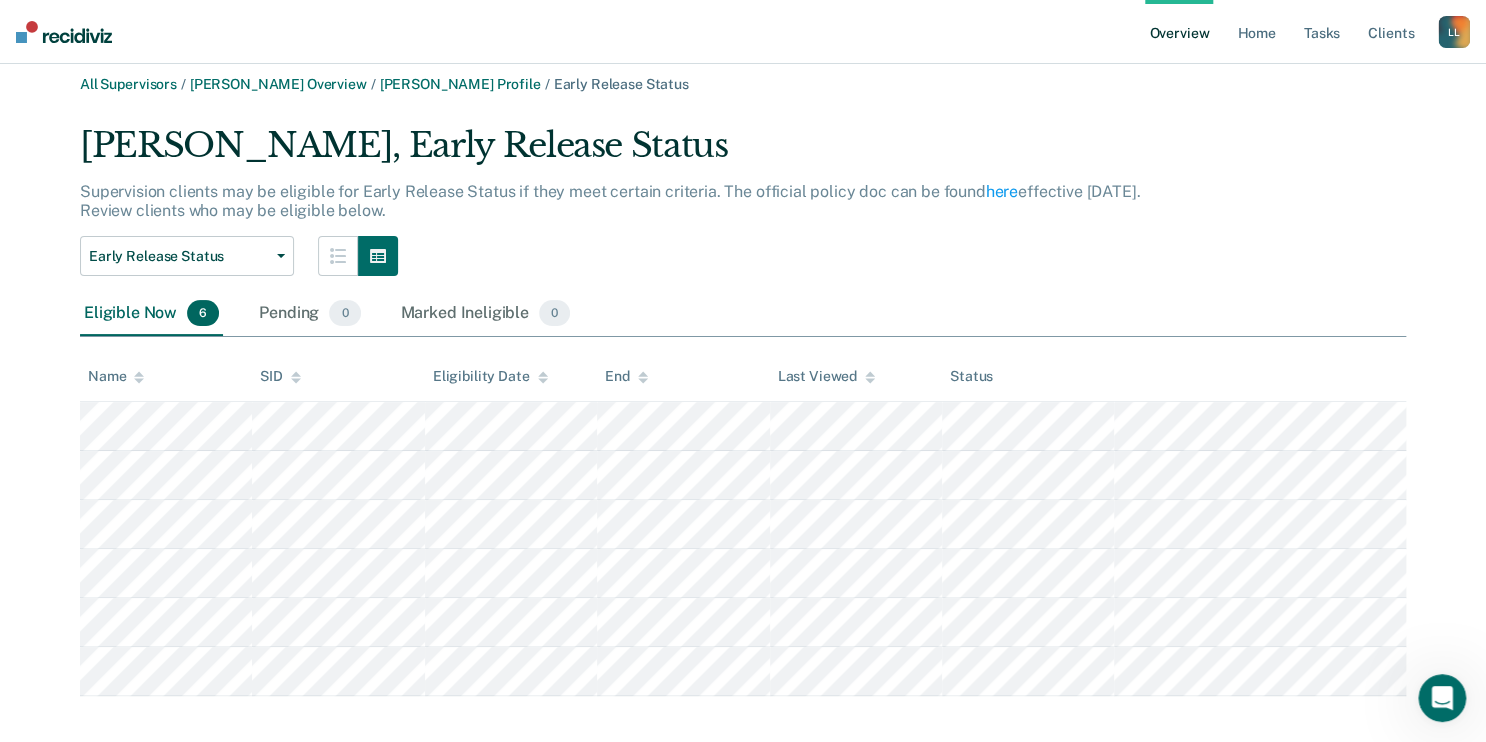 scroll, scrollTop: 240, scrollLeft: 0, axis: vertical 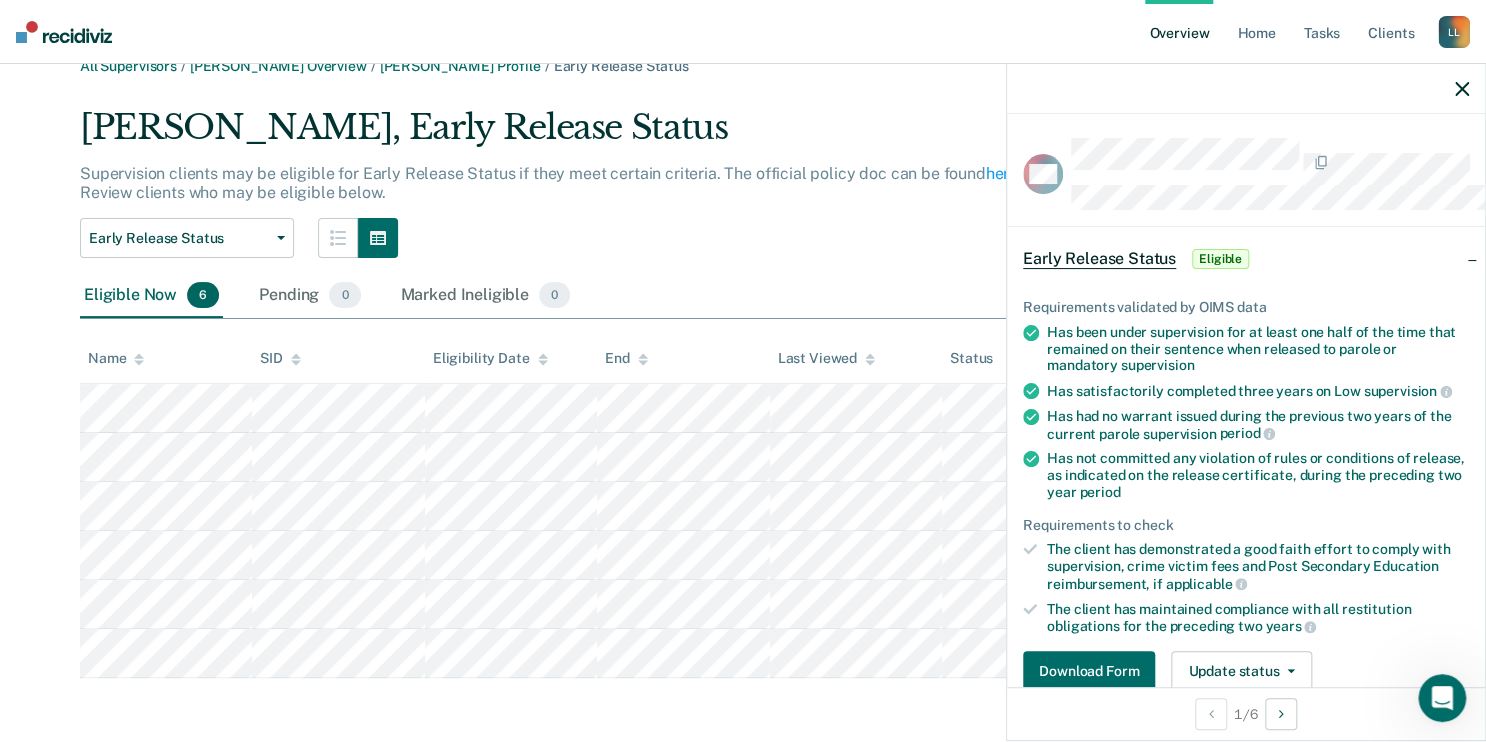 click on "Early Release Status Annual Report Status Early Release Status" at bounding box center [637, 238] 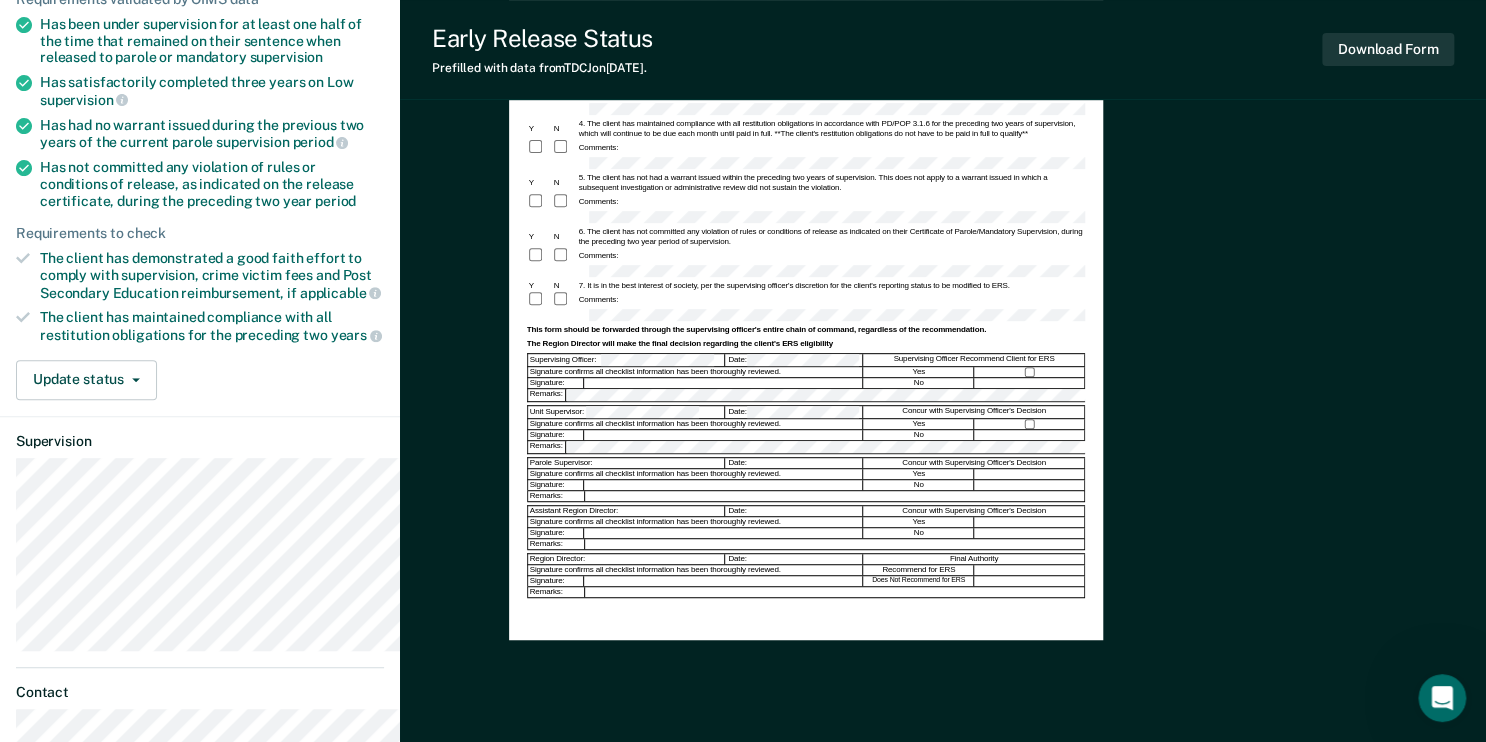 scroll, scrollTop: 320, scrollLeft: 0, axis: vertical 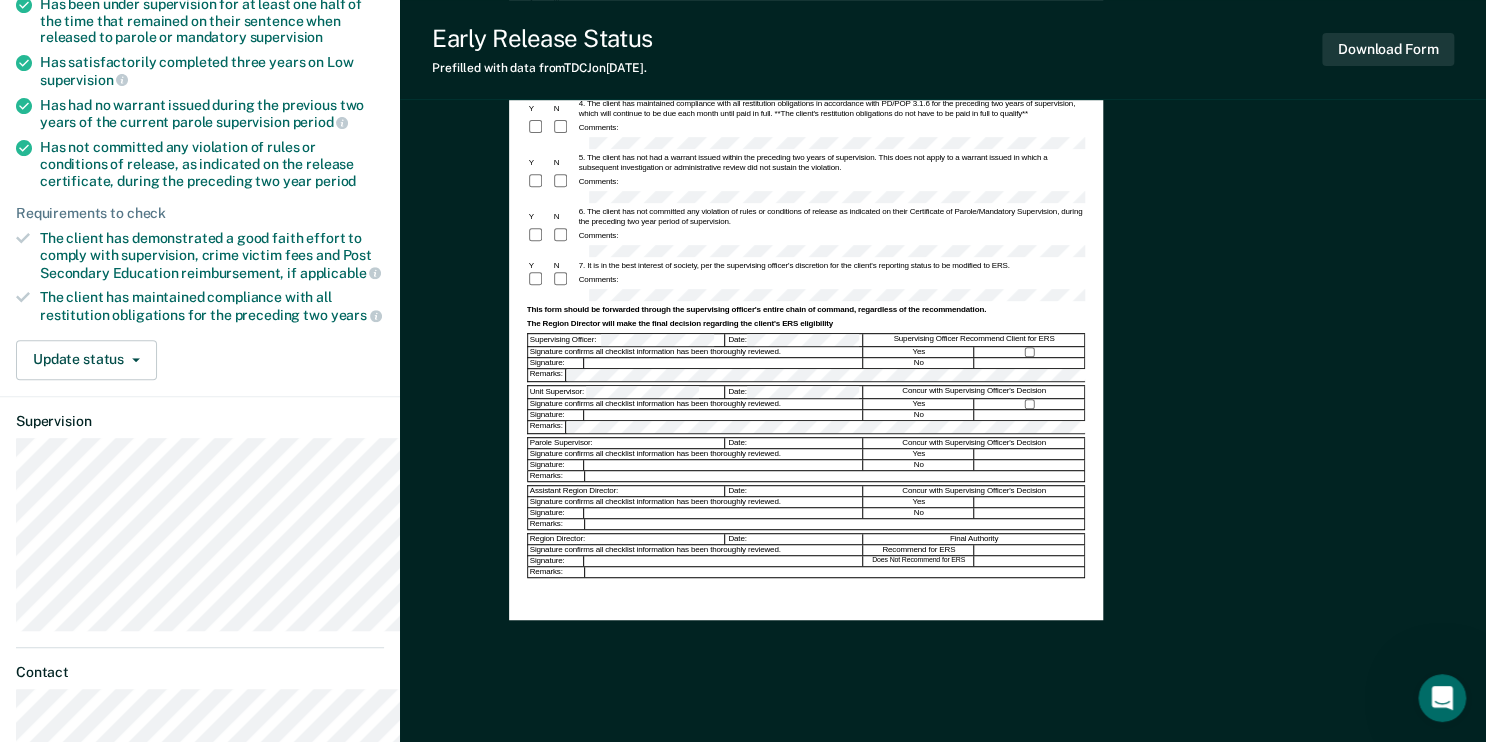 click at bounding box center (724, 415) 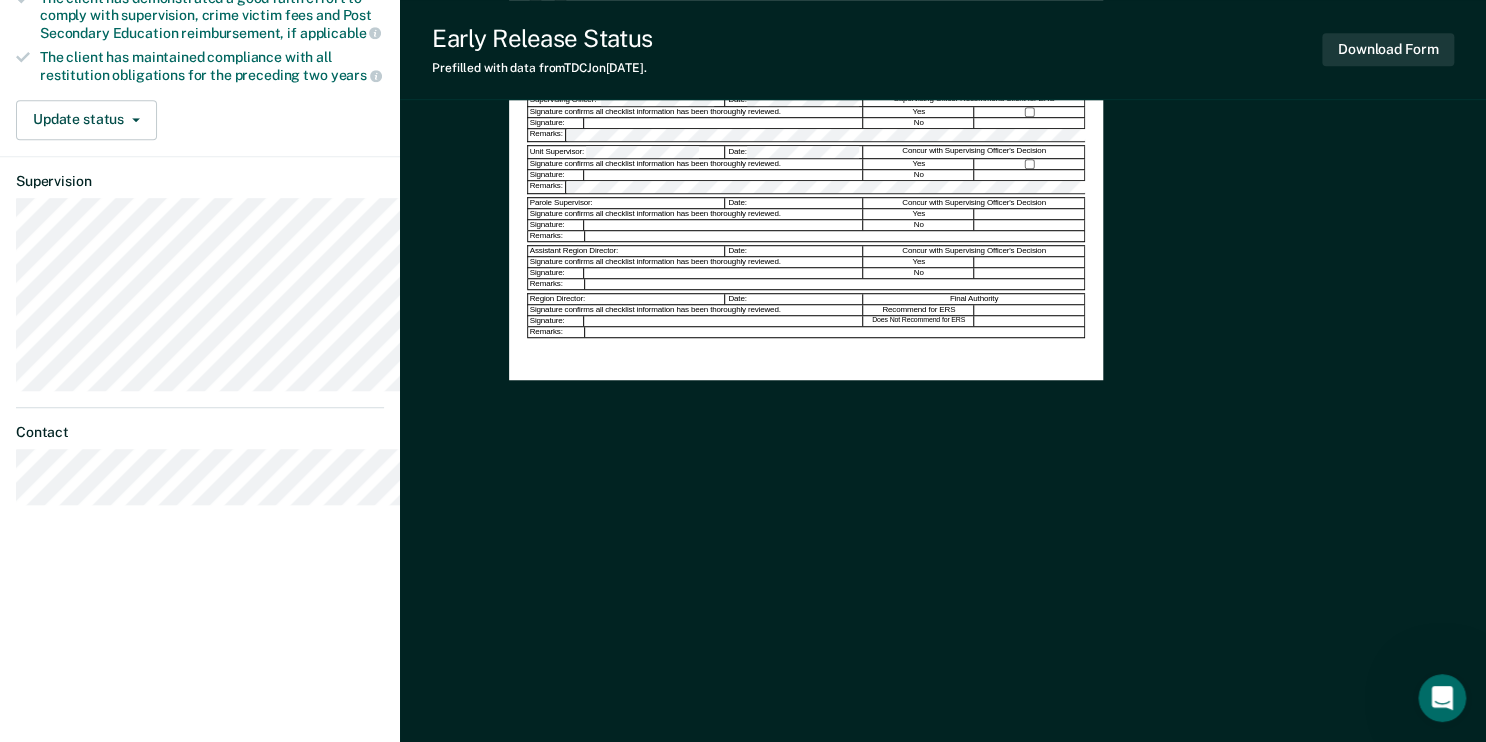 scroll, scrollTop: 0, scrollLeft: 0, axis: both 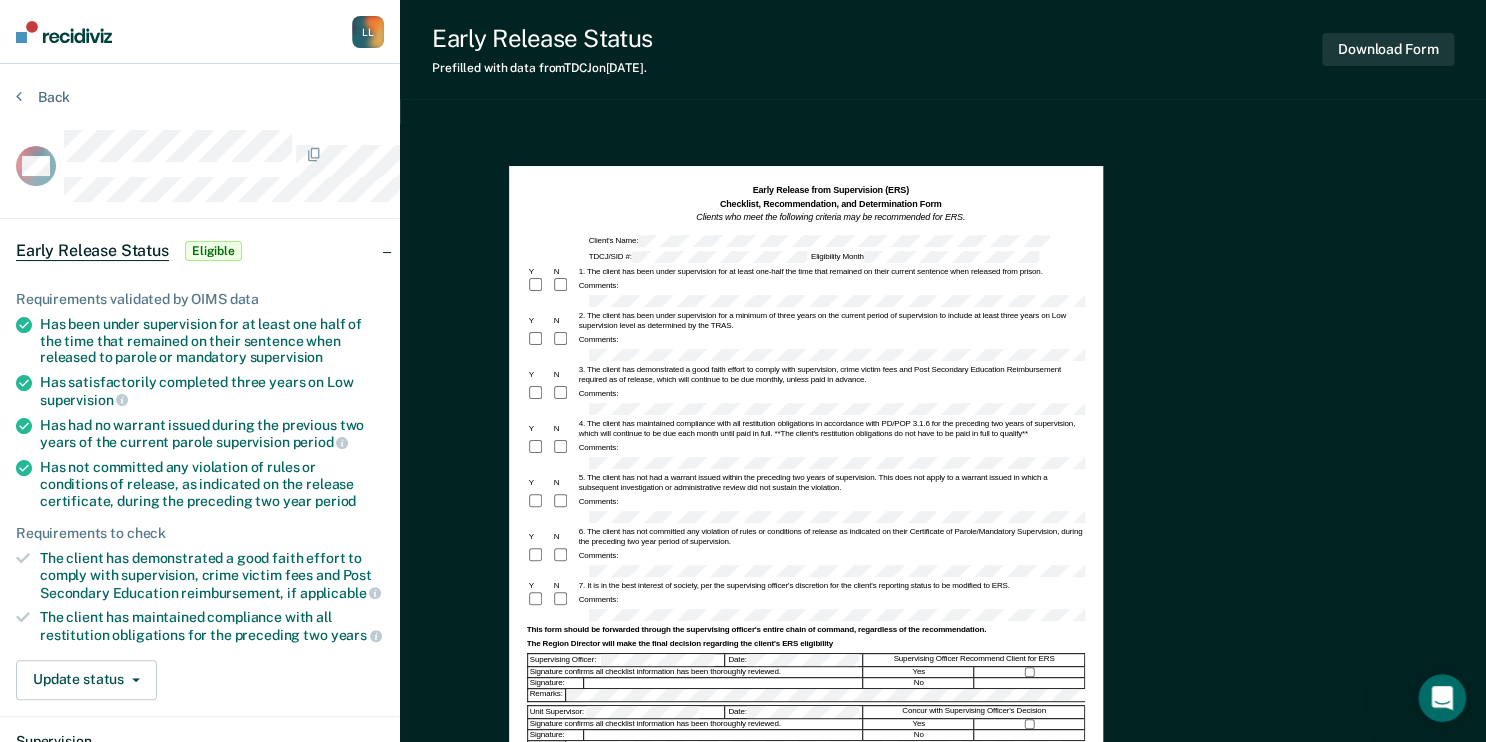 click on "Back" at bounding box center (200, 109) 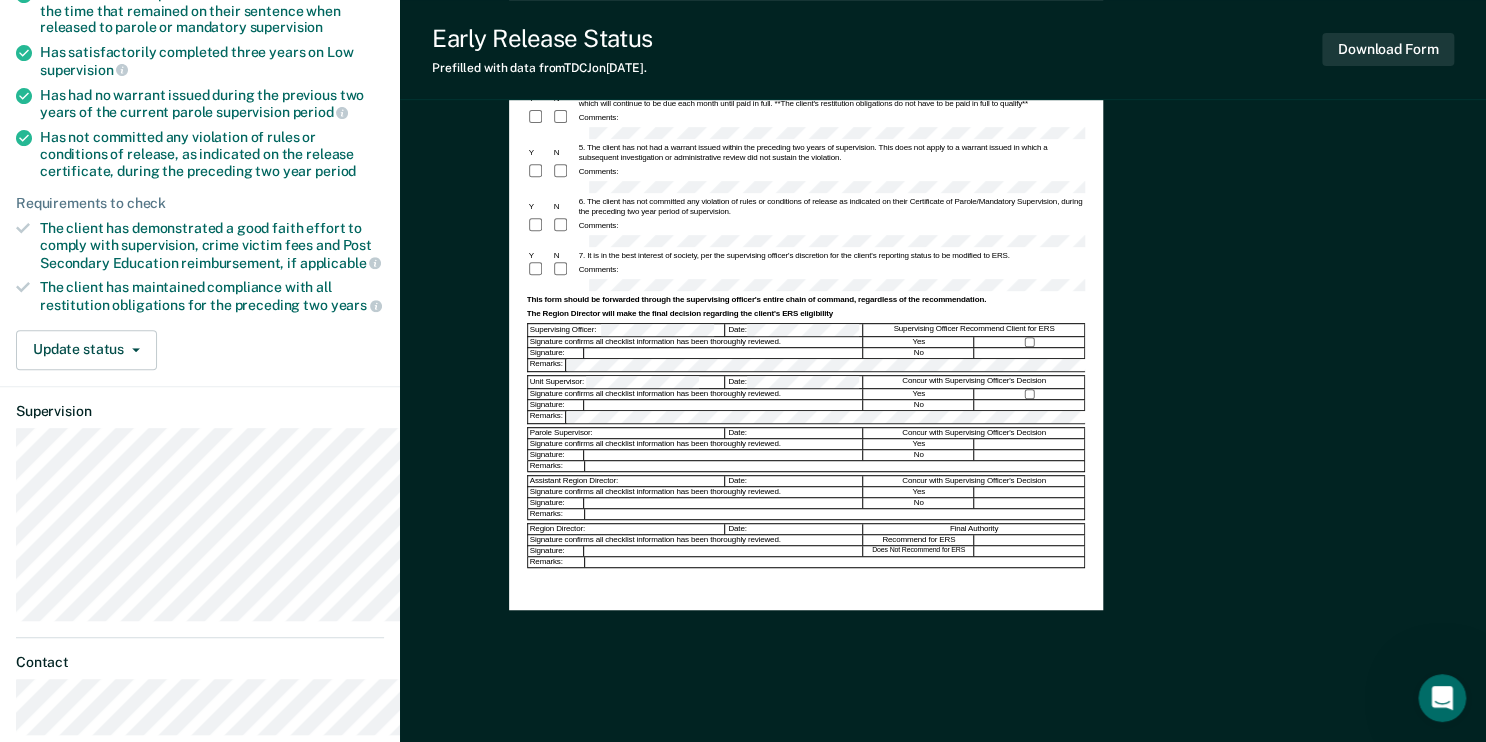 scroll, scrollTop: 0, scrollLeft: 0, axis: both 